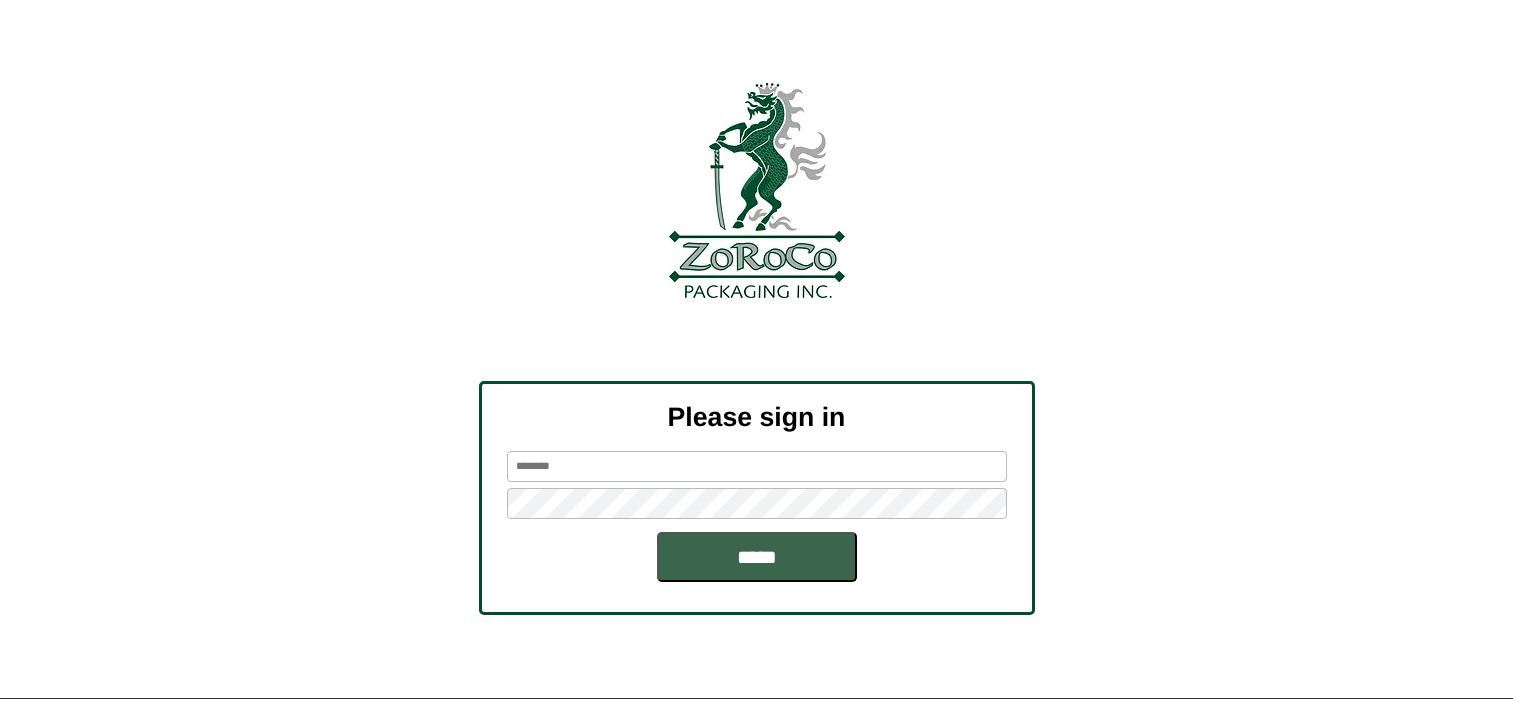 scroll, scrollTop: 0, scrollLeft: 0, axis: both 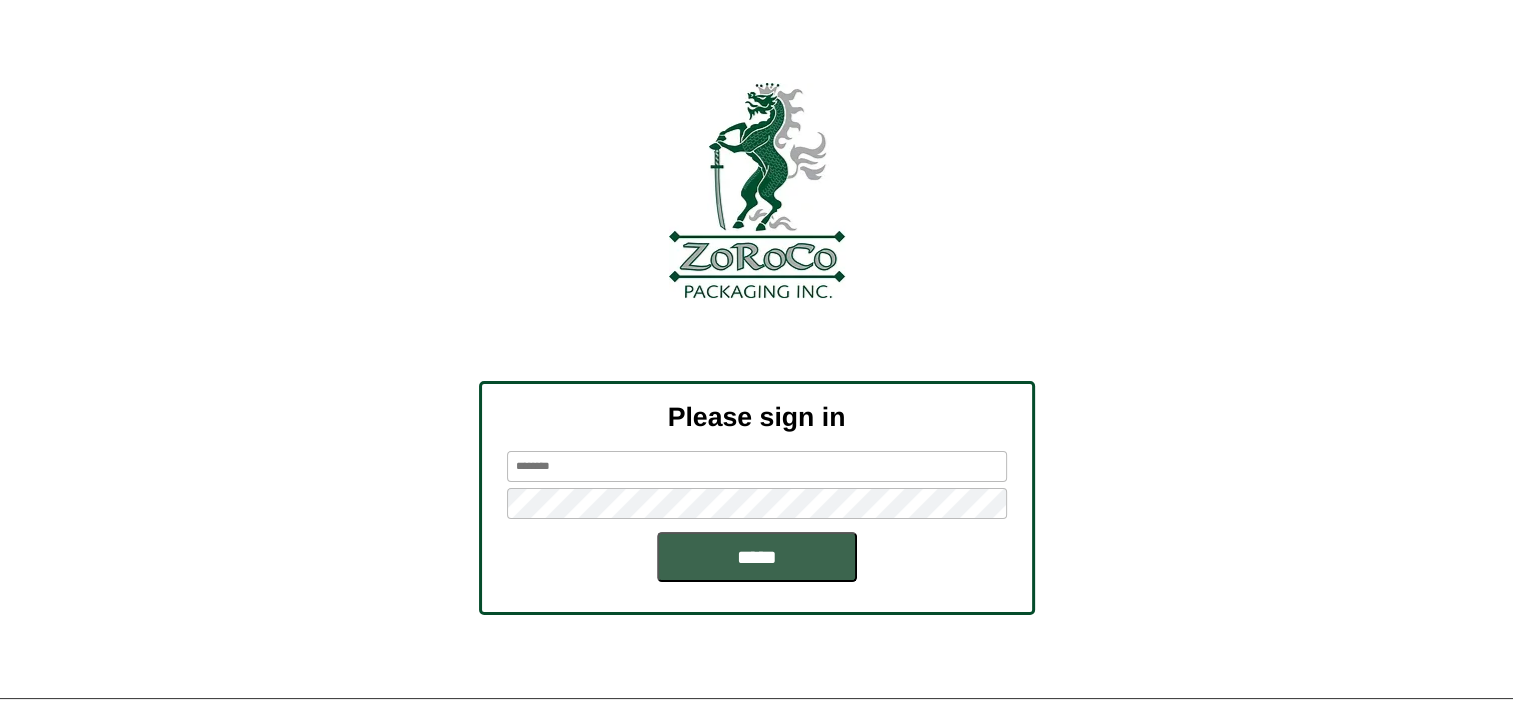 click at bounding box center [757, 466] 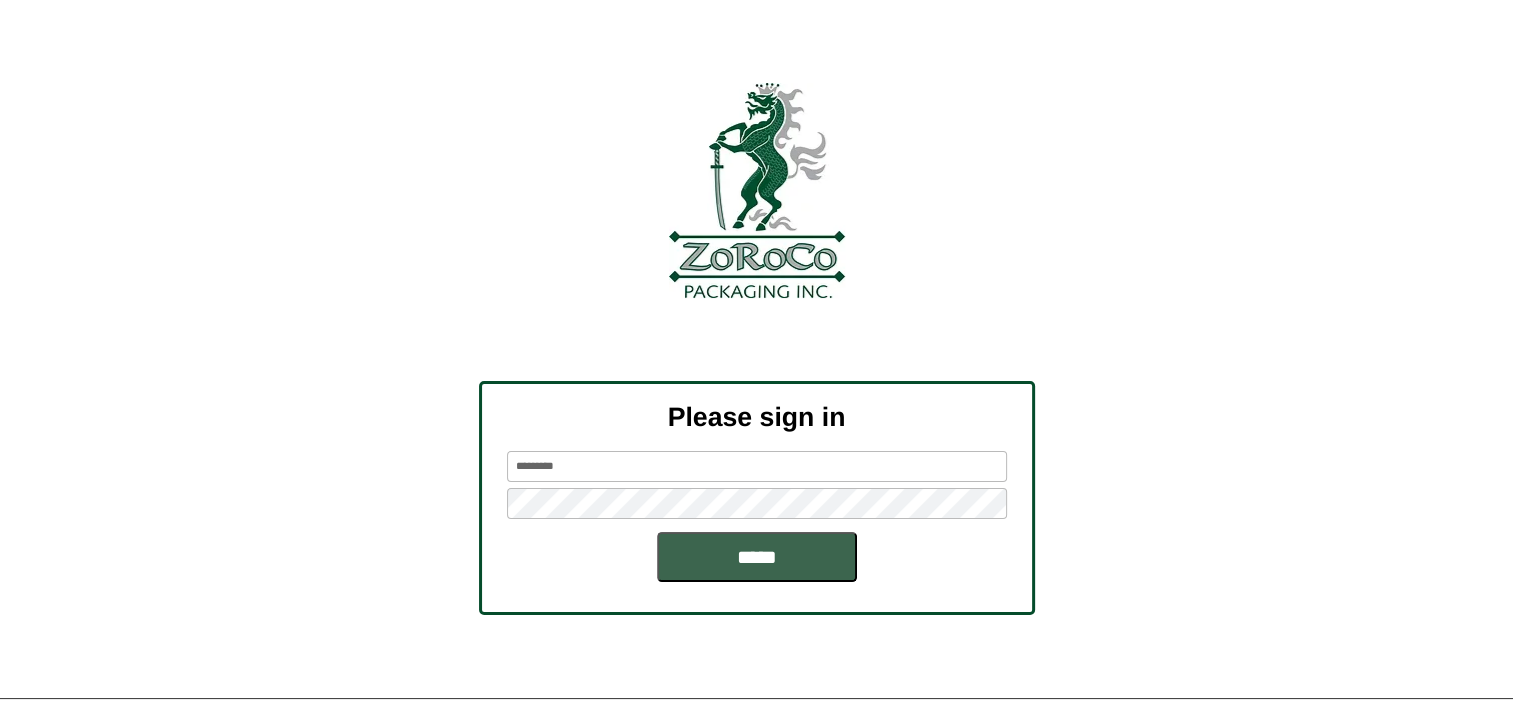 click on "*****" at bounding box center [757, 557] 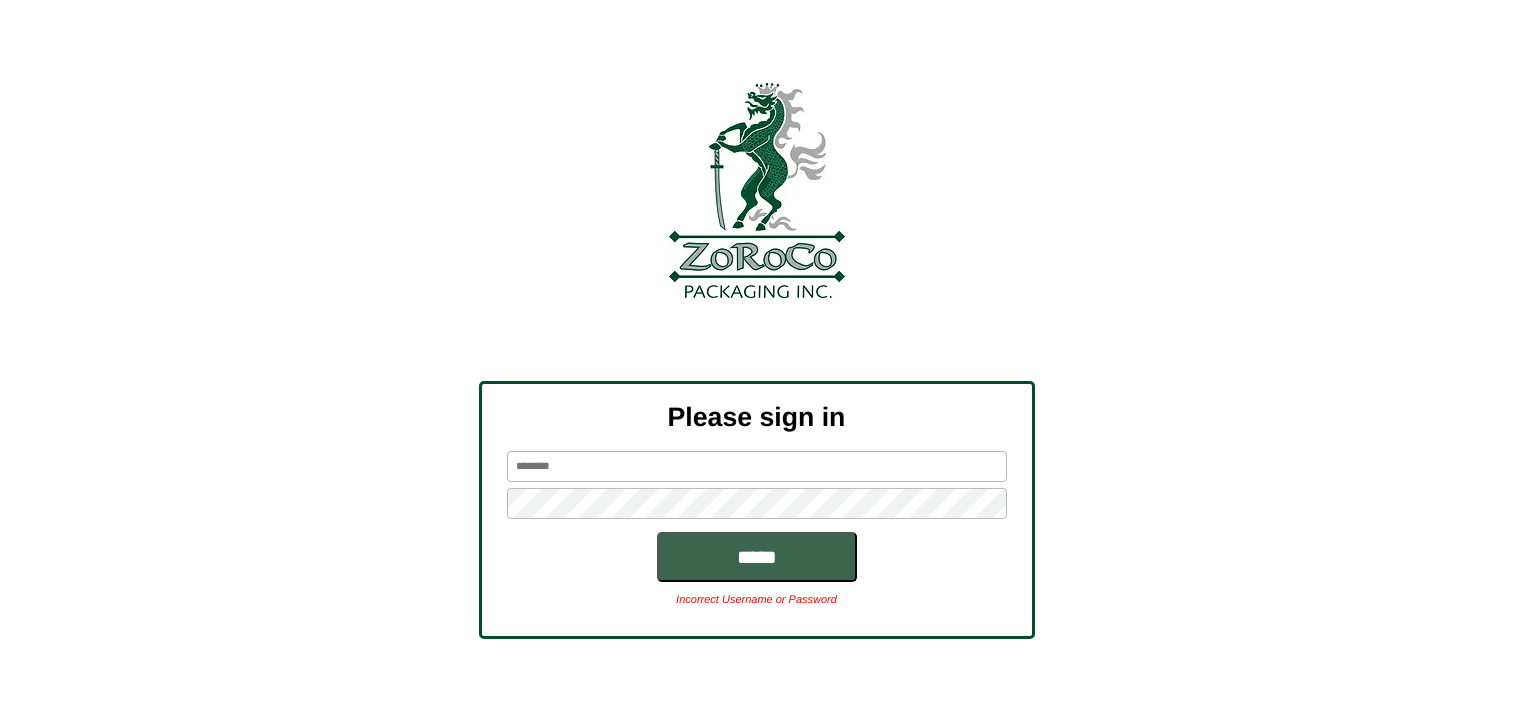 scroll, scrollTop: 0, scrollLeft: 0, axis: both 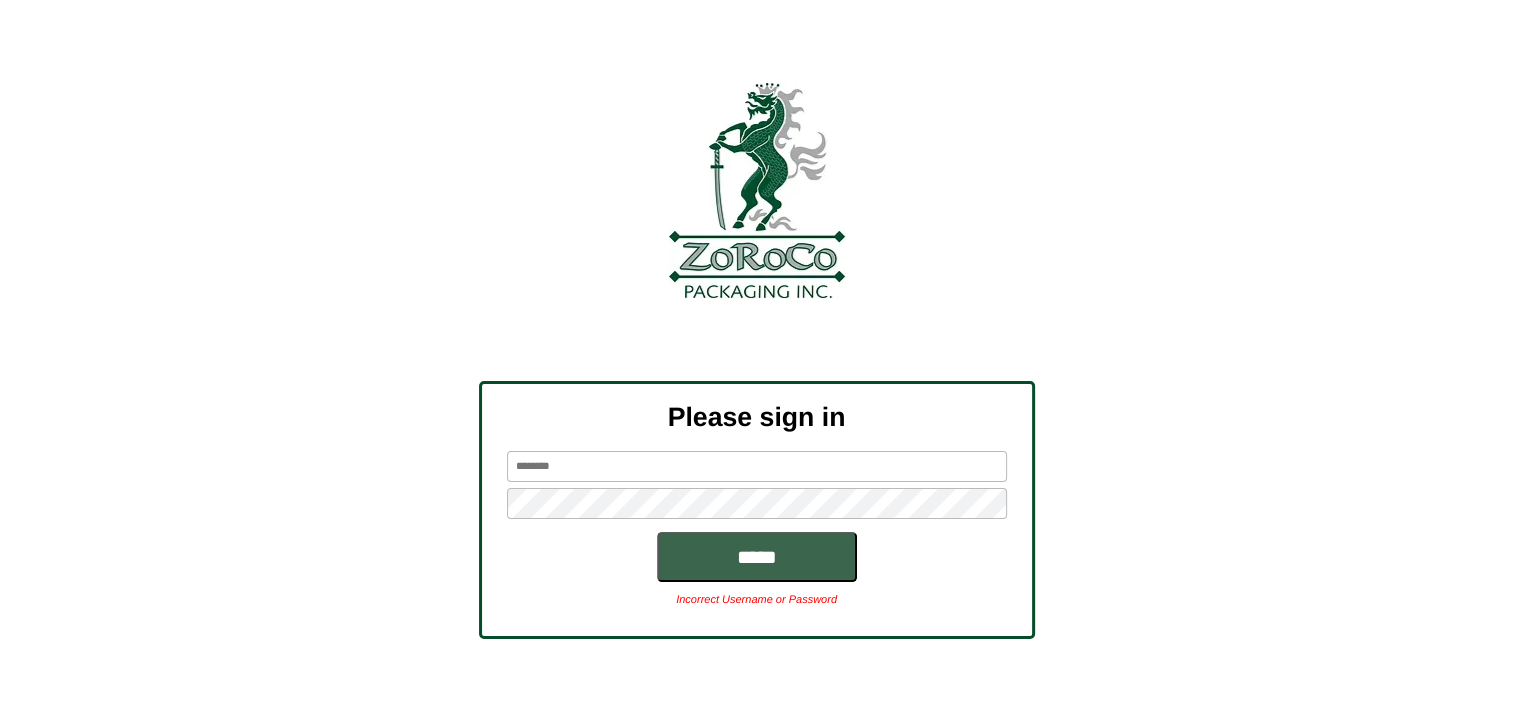 click at bounding box center (757, 466) 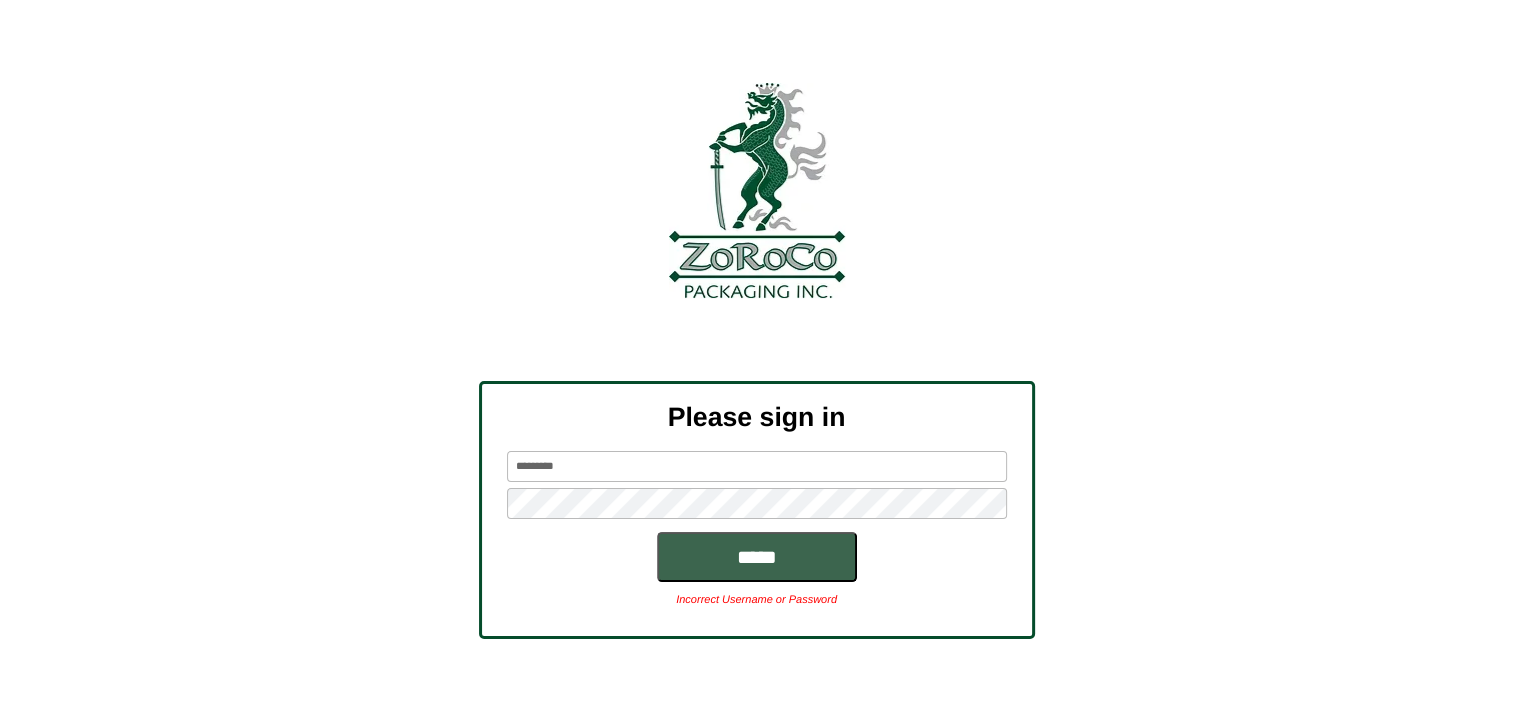 click on "*****" at bounding box center (757, 557) 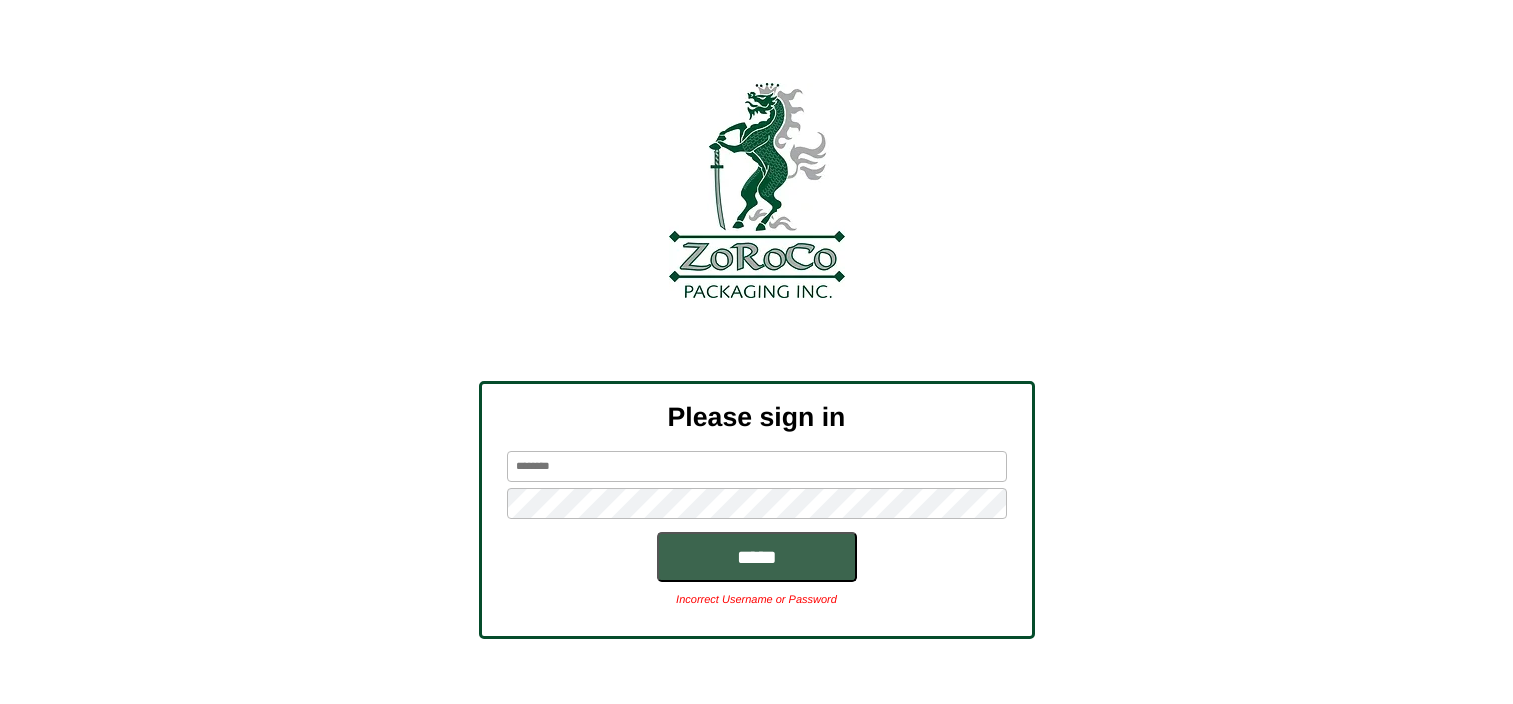 scroll, scrollTop: 0, scrollLeft: 0, axis: both 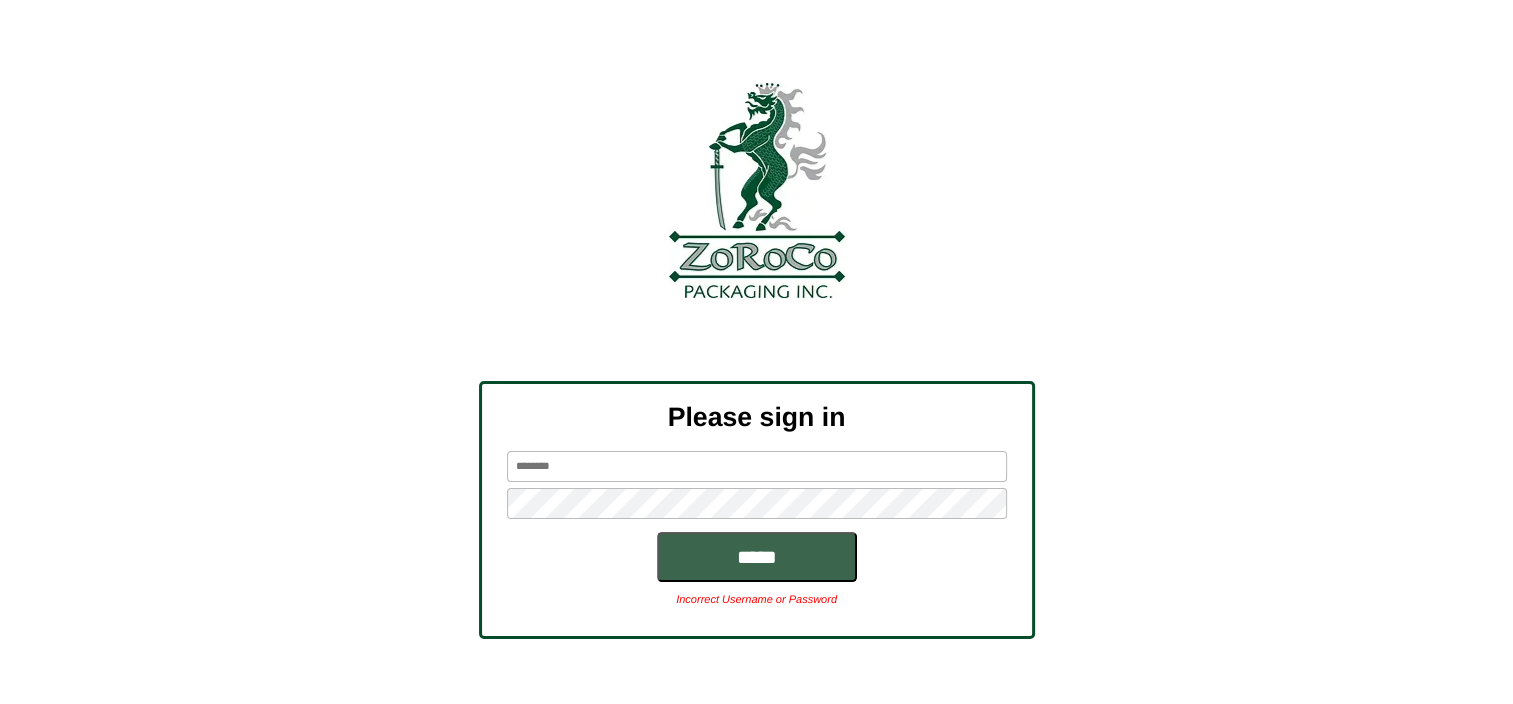 click at bounding box center [757, 466] 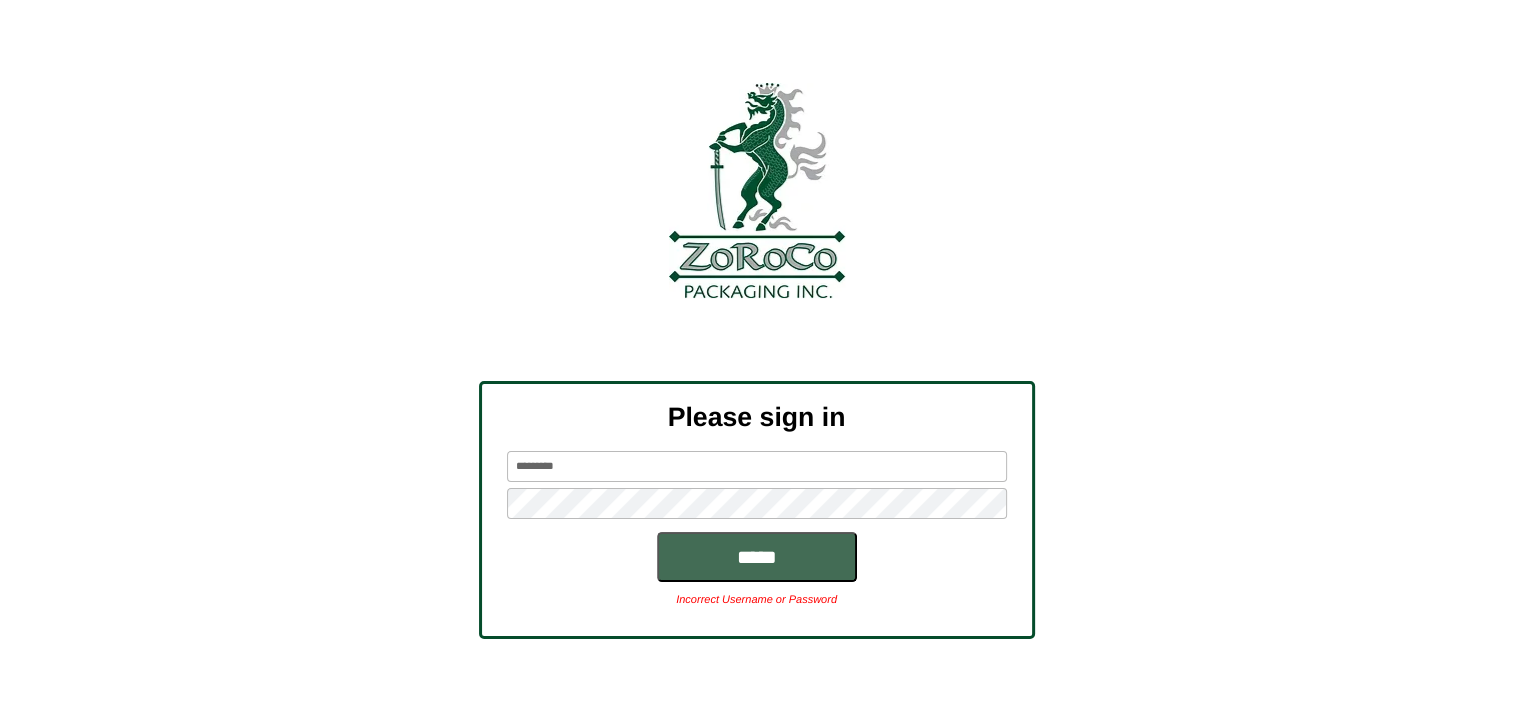 click on "*****" at bounding box center (757, 557) 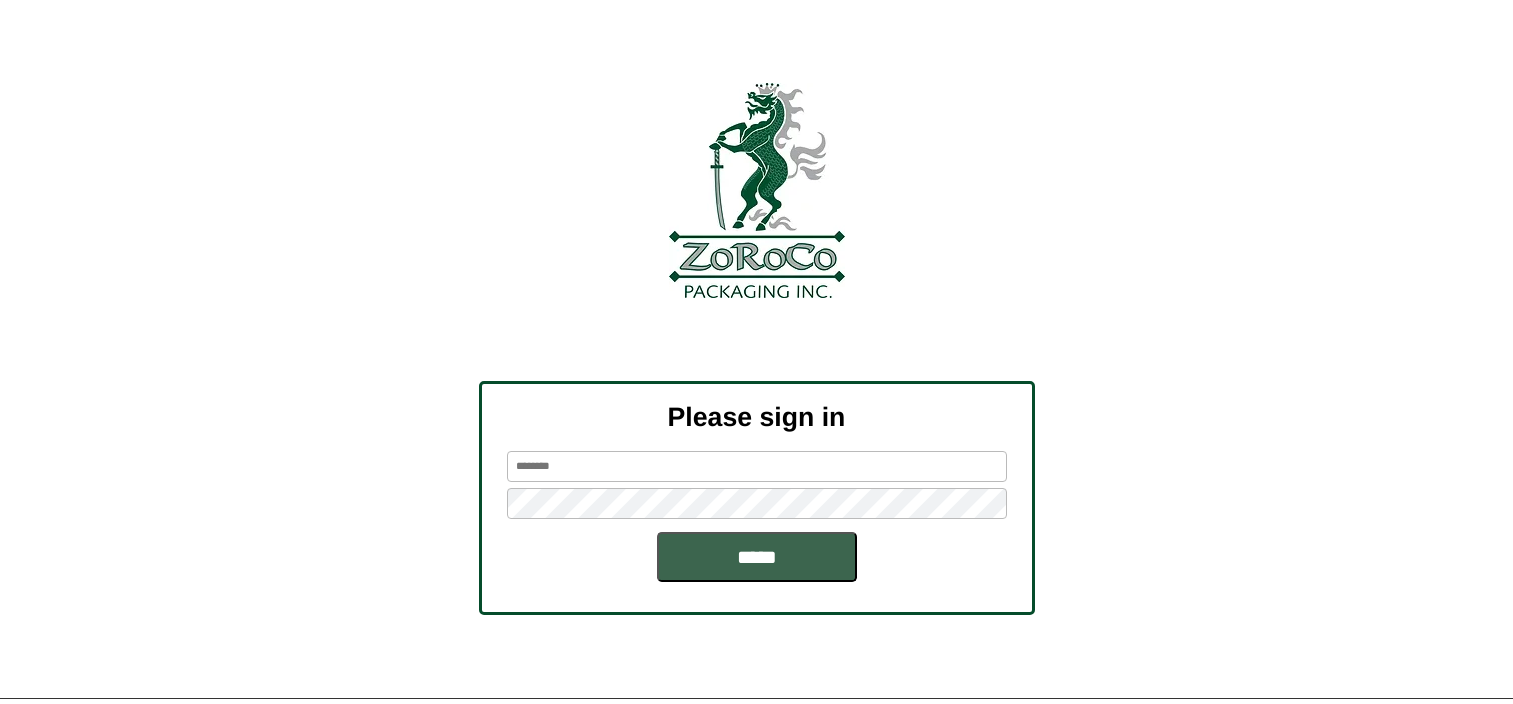 scroll, scrollTop: 0, scrollLeft: 0, axis: both 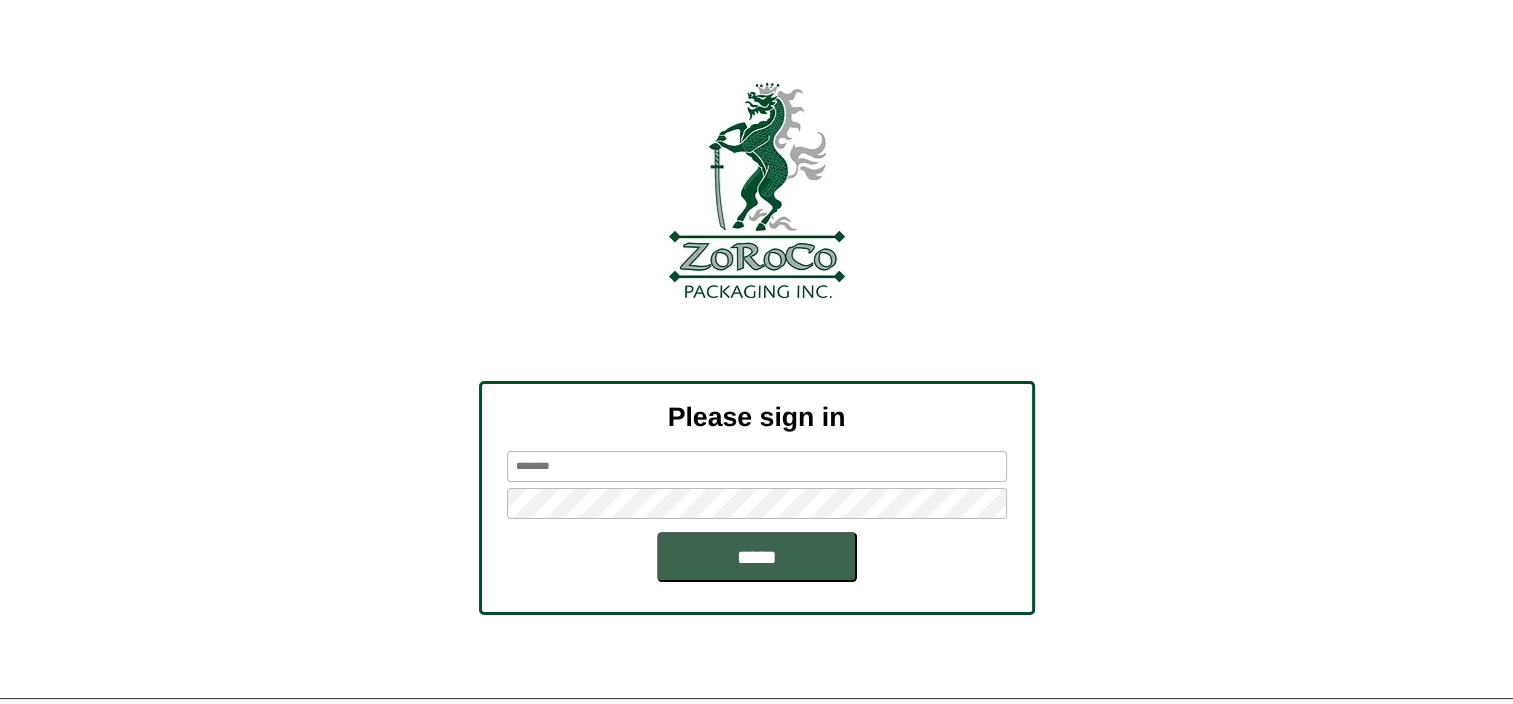 drag, startPoint x: 607, startPoint y: 458, endPoint x: 614, endPoint y: 470, distance: 13.892444 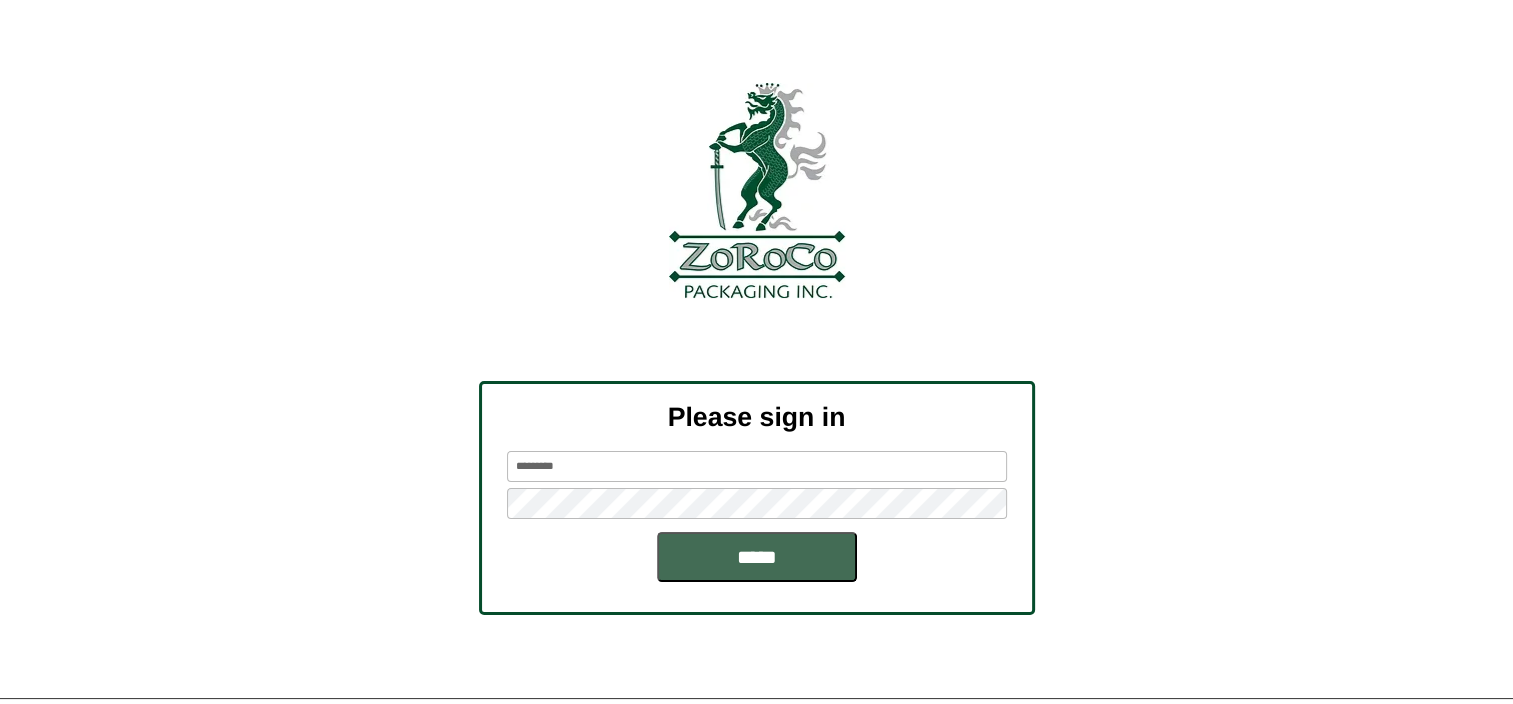 click on "*****" at bounding box center [757, 557] 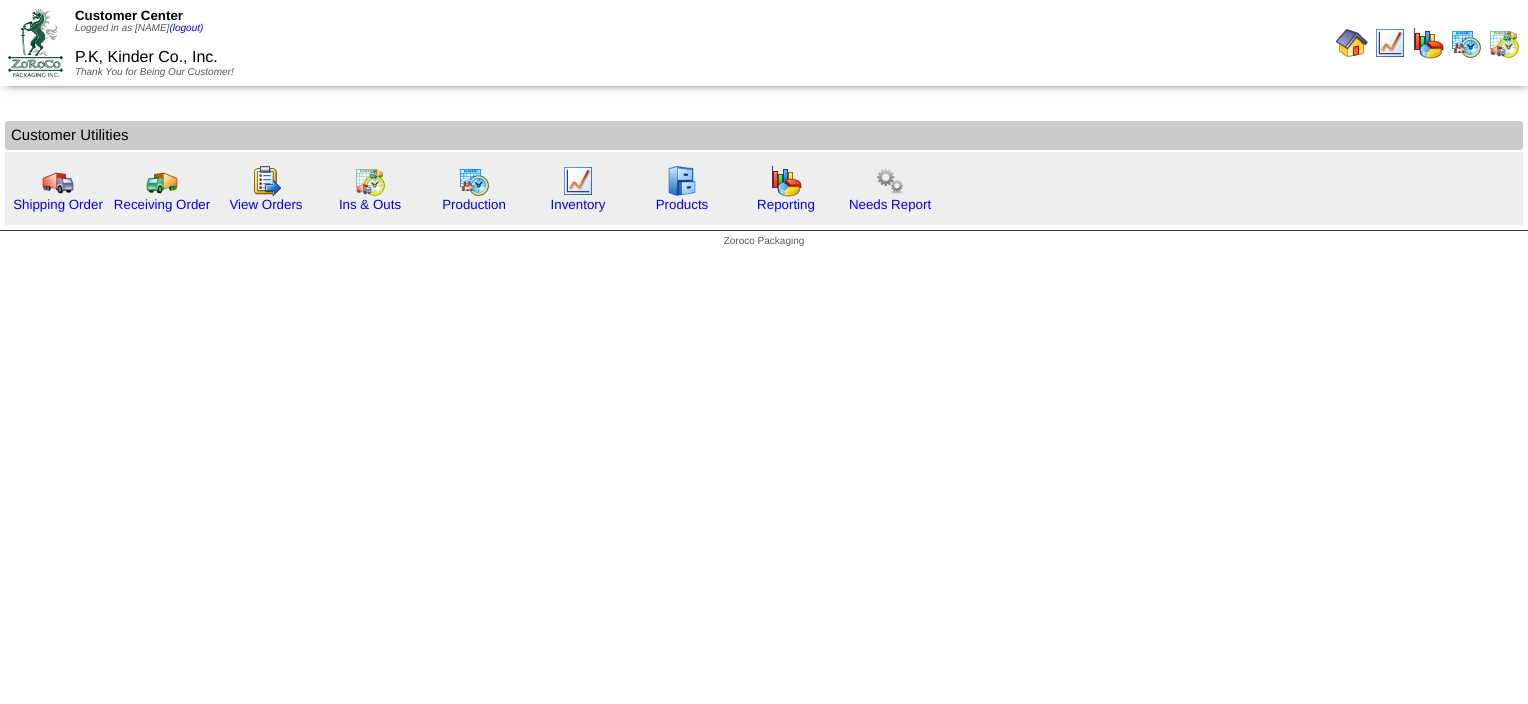 scroll, scrollTop: 0, scrollLeft: 0, axis: both 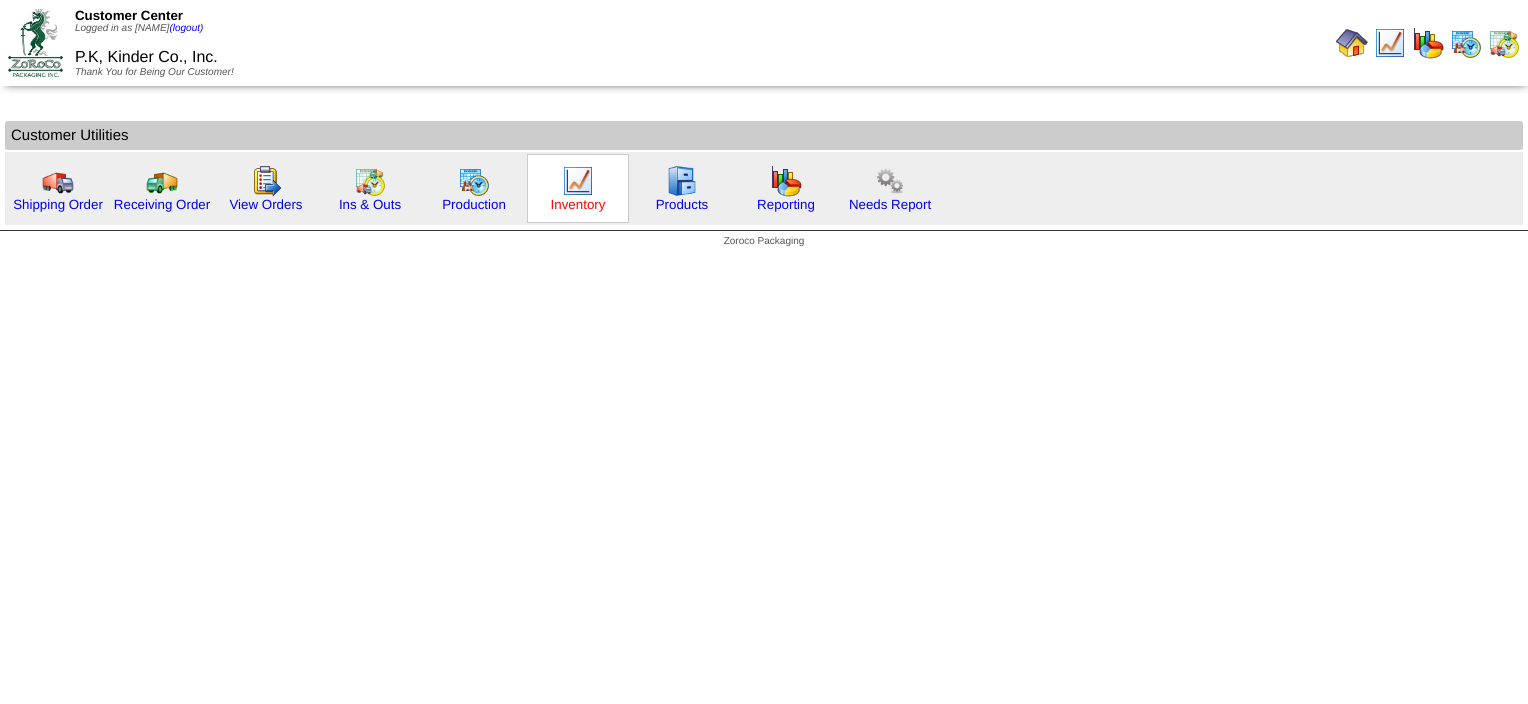 click on "Inventory" at bounding box center [578, 204] 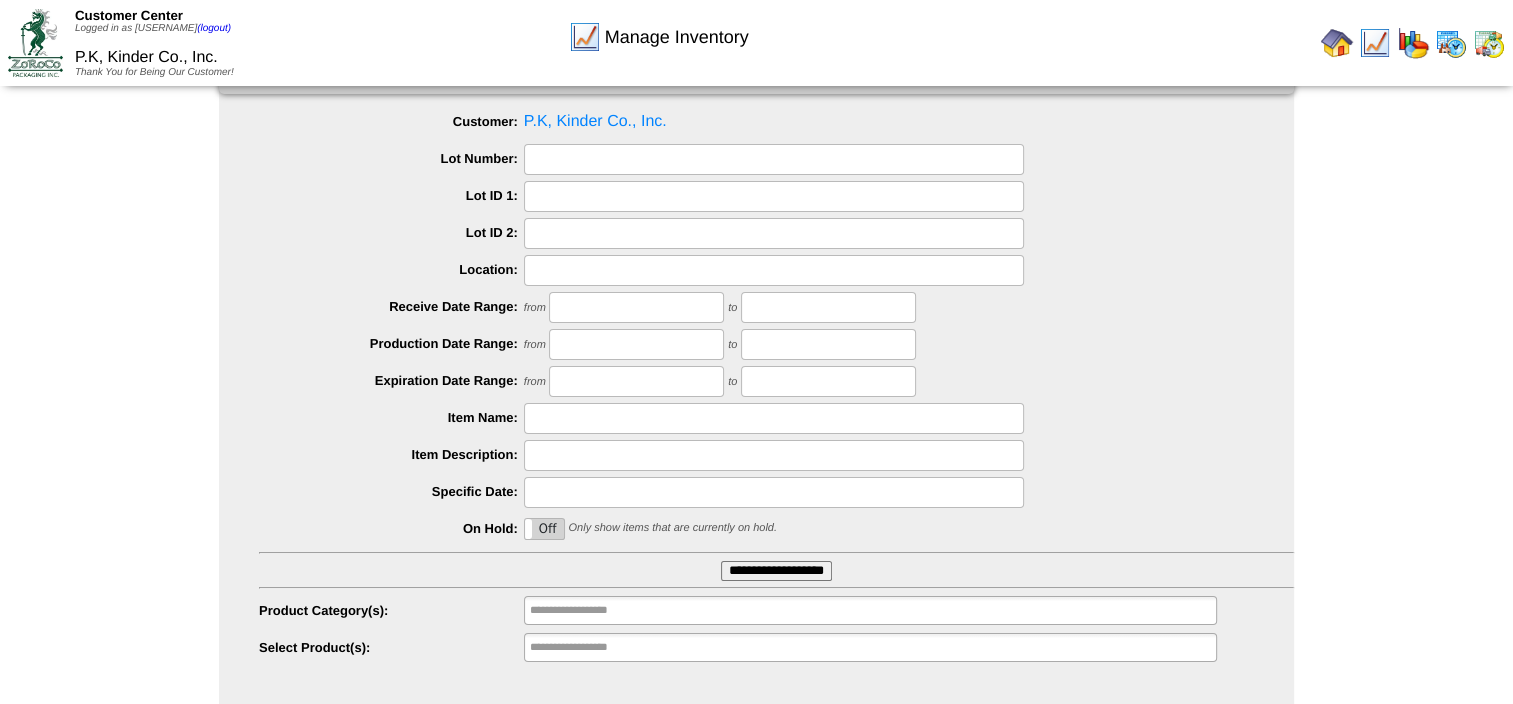 scroll, scrollTop: 88, scrollLeft: 0, axis: vertical 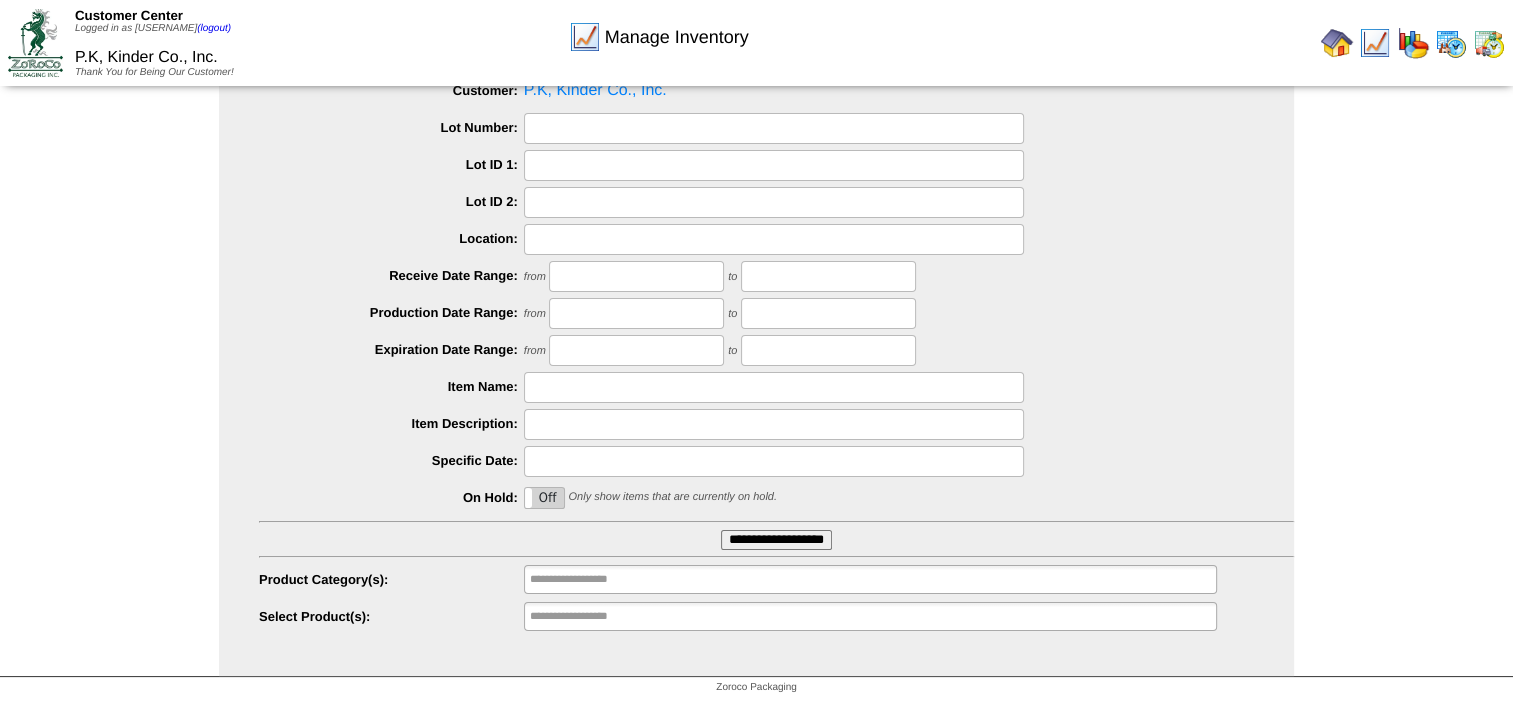 type 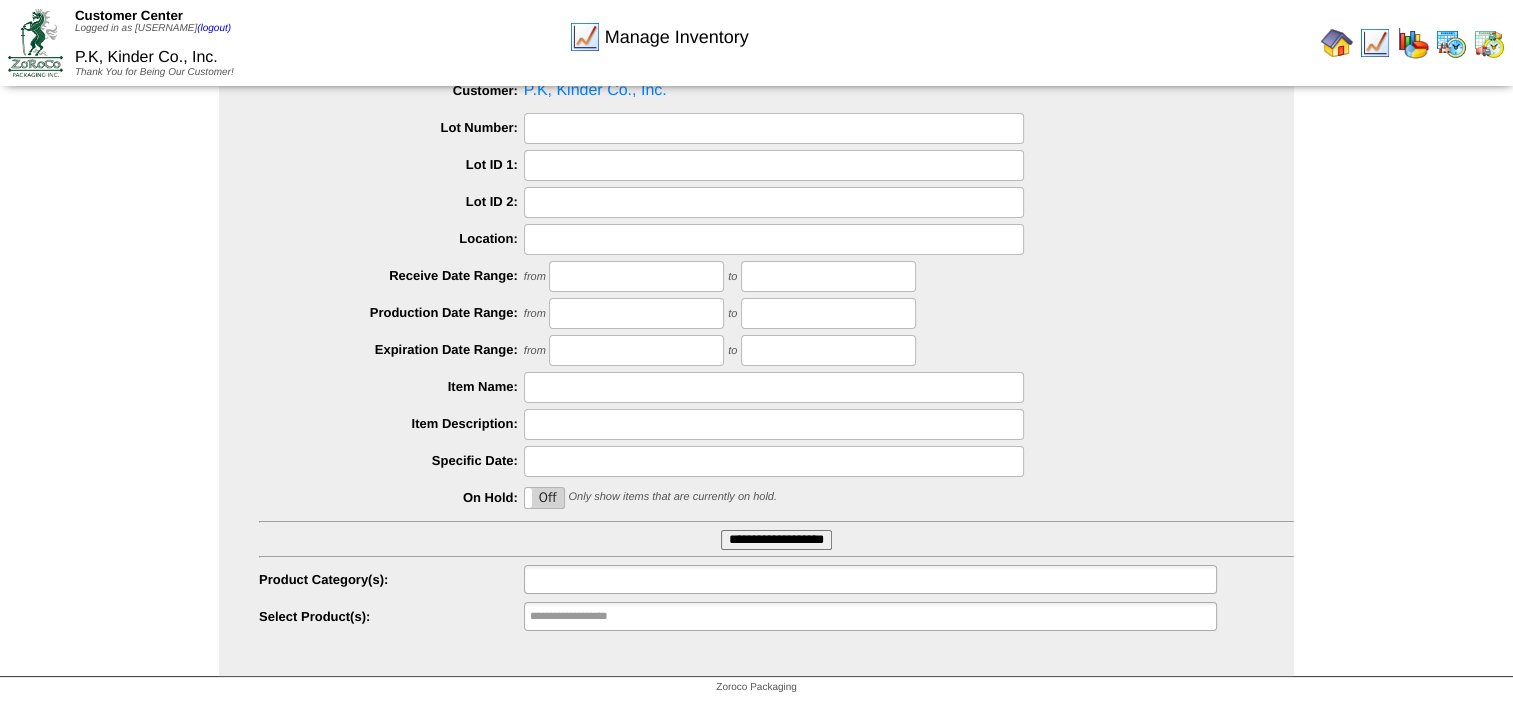 click at bounding box center [594, 579] 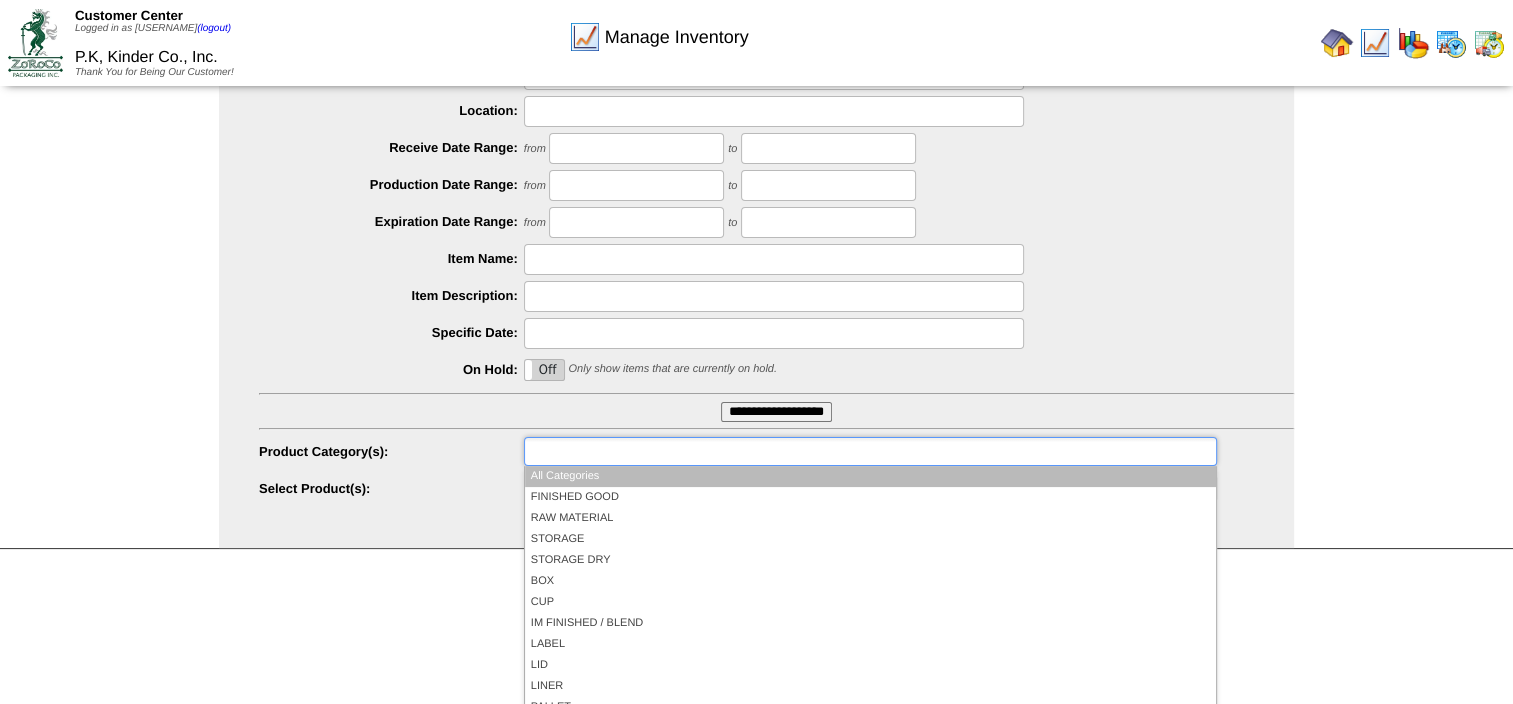 scroll, scrollTop: 218, scrollLeft: 0, axis: vertical 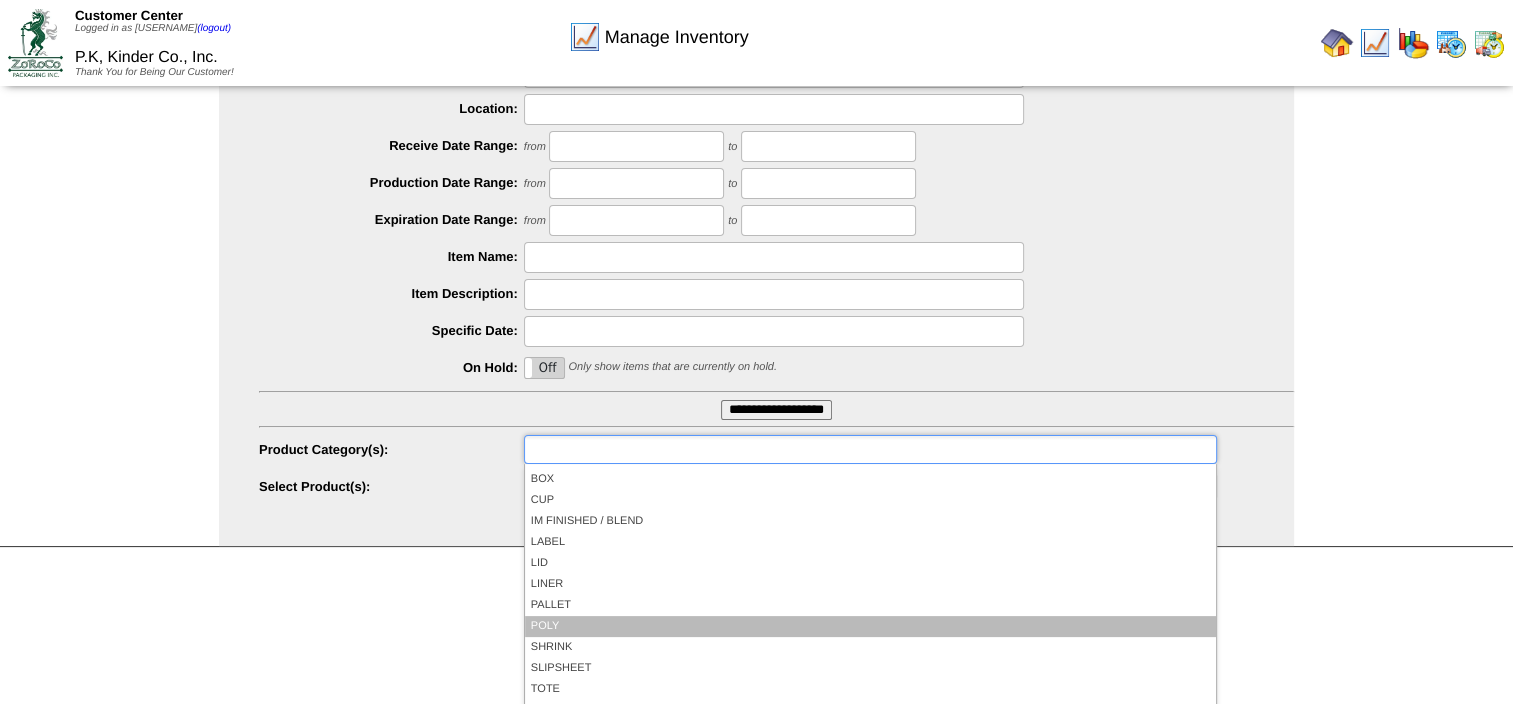 click on "POLY" at bounding box center [870, 626] 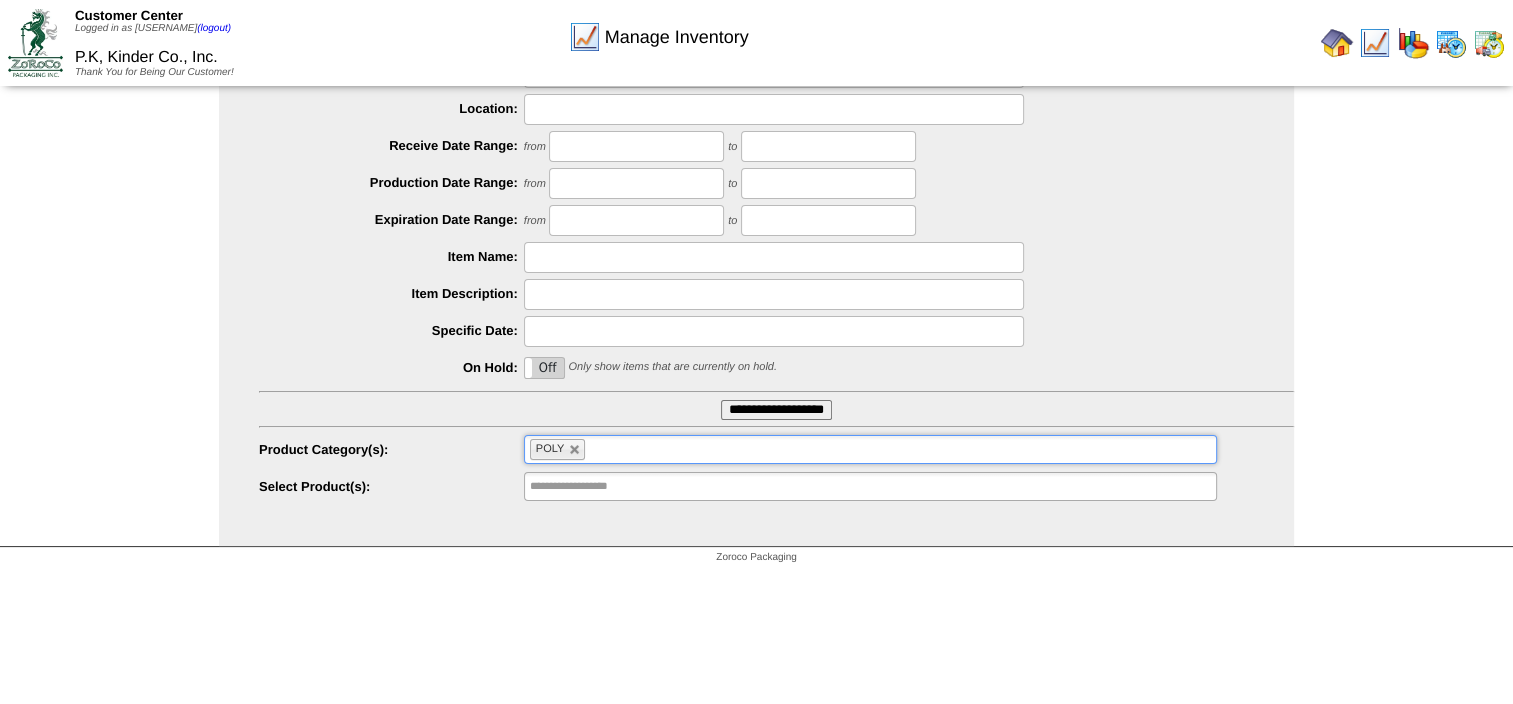 type 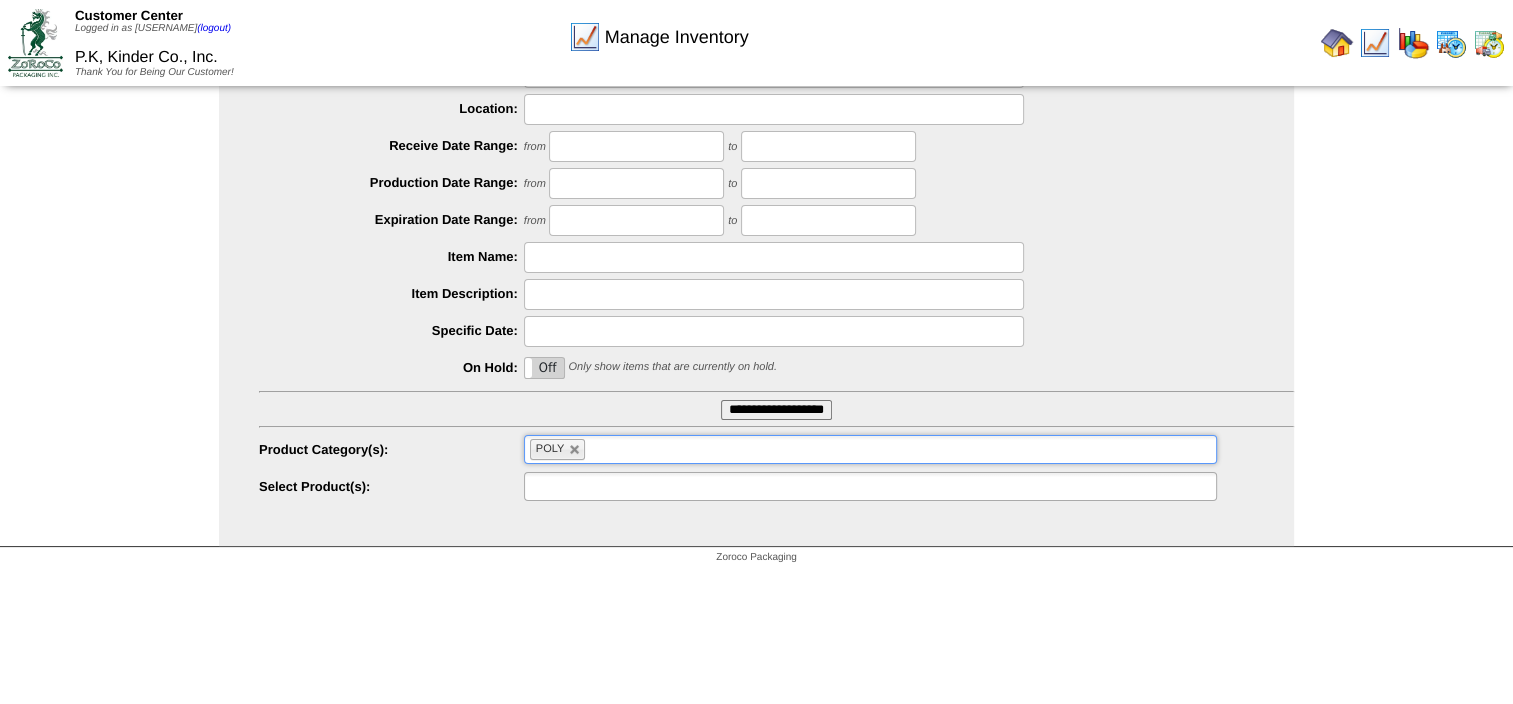 click at bounding box center (870, 486) 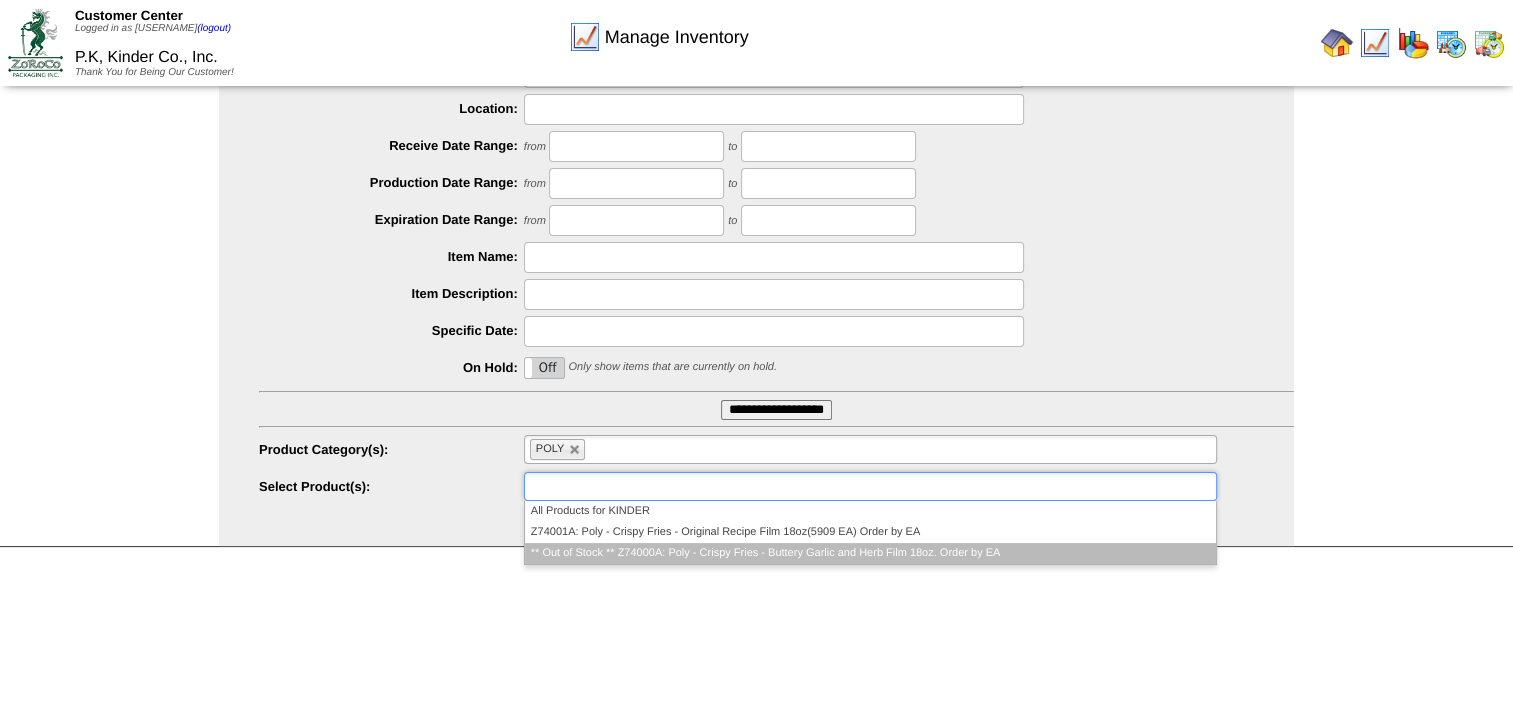 click on "** Out of Stock ** Z74000A: Poly - Crispy Fries - Buttery Garlic and Herb Film 18oz. Order by EA" at bounding box center (870, 553) 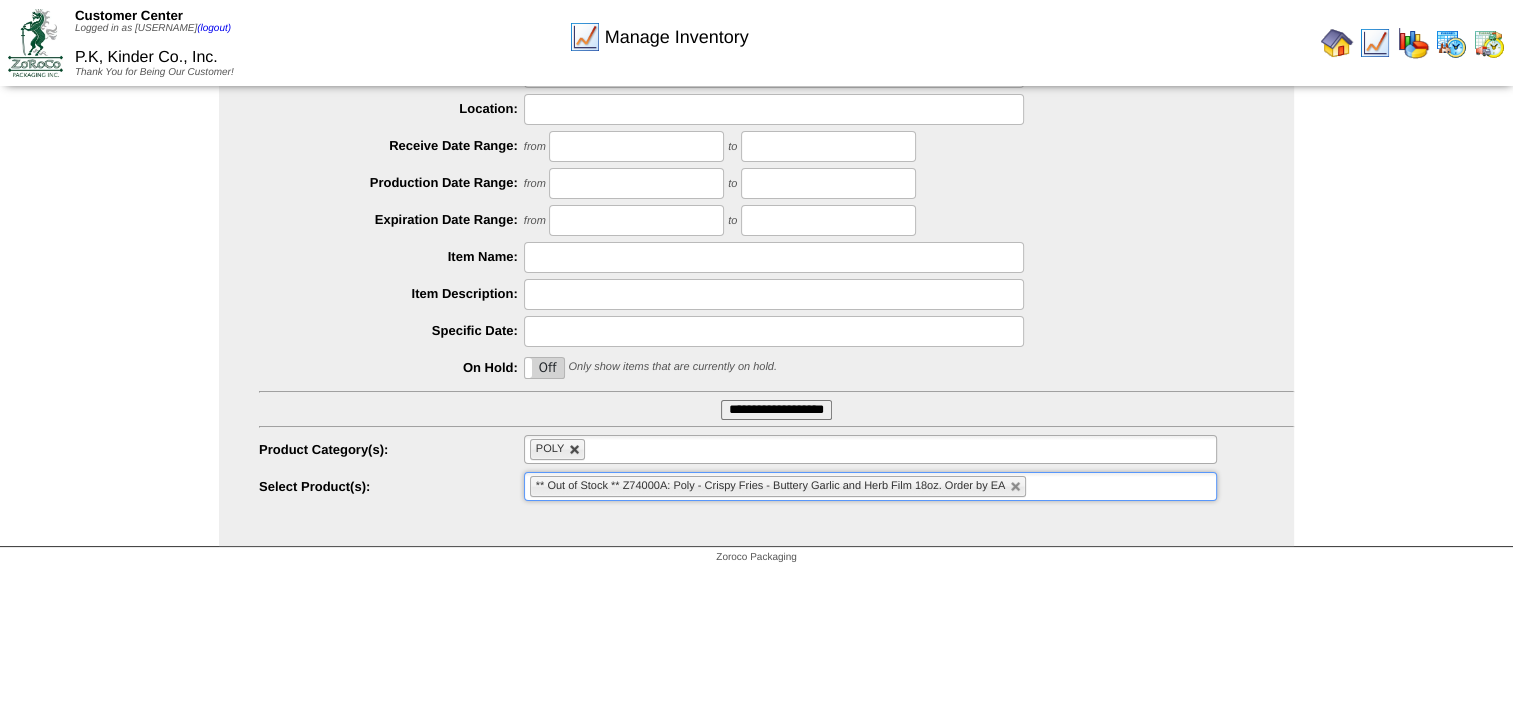 click at bounding box center [575, 450] 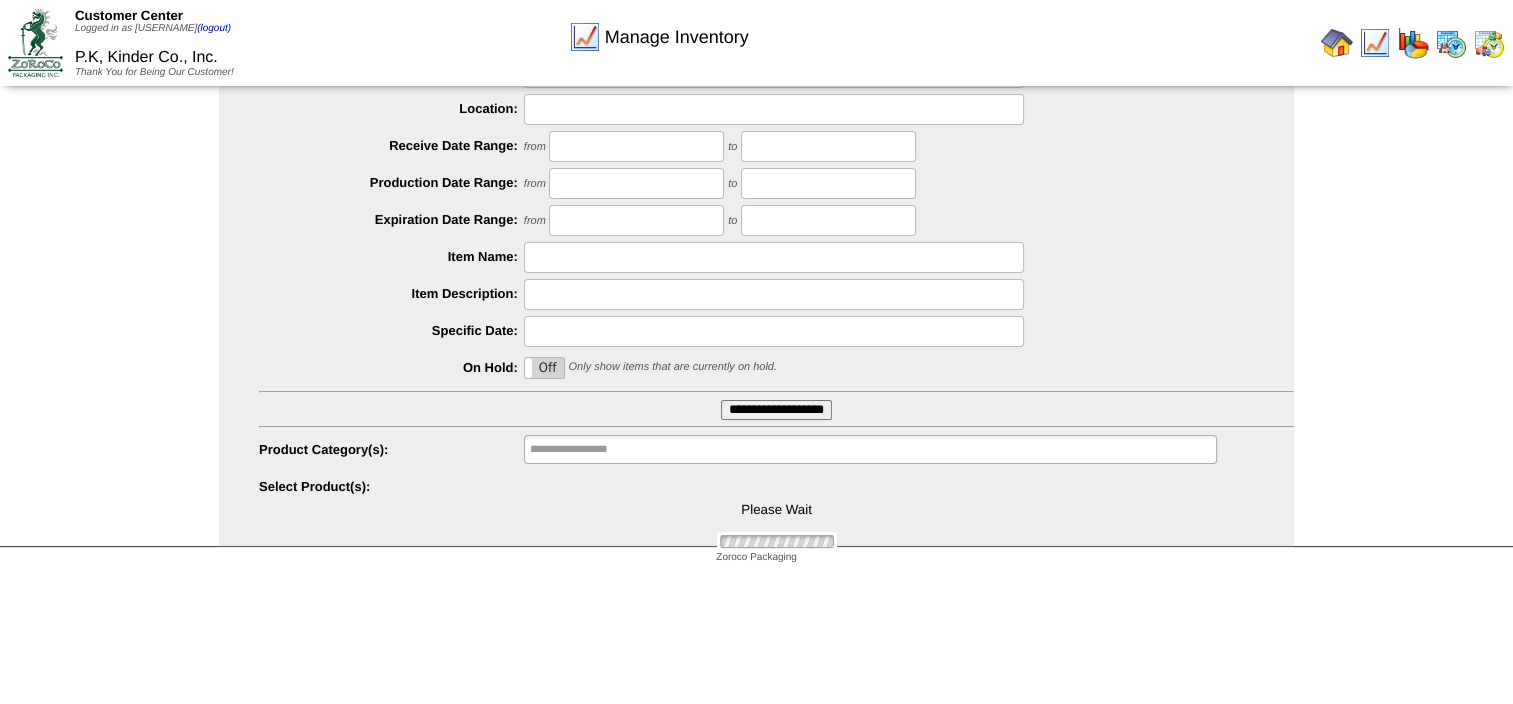 type 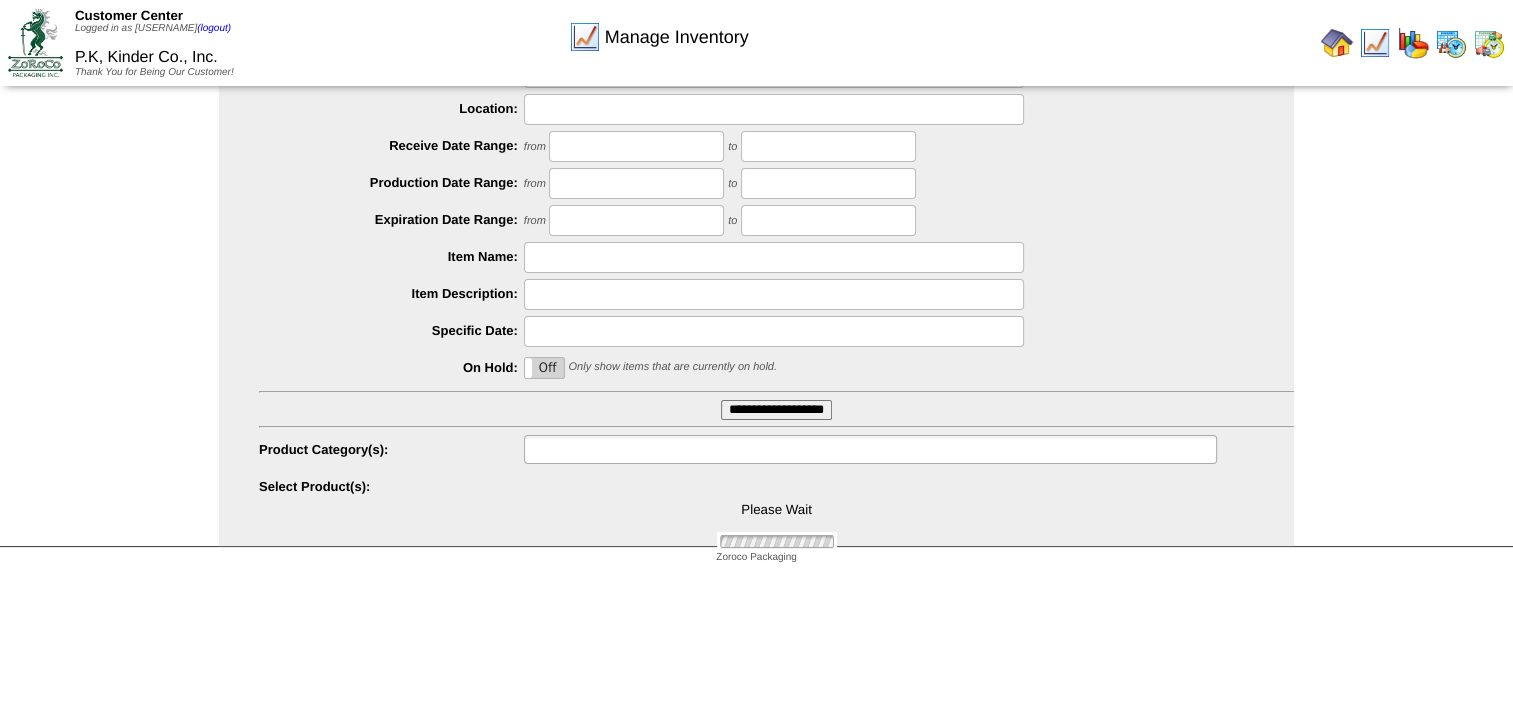 click at bounding box center (594, 449) 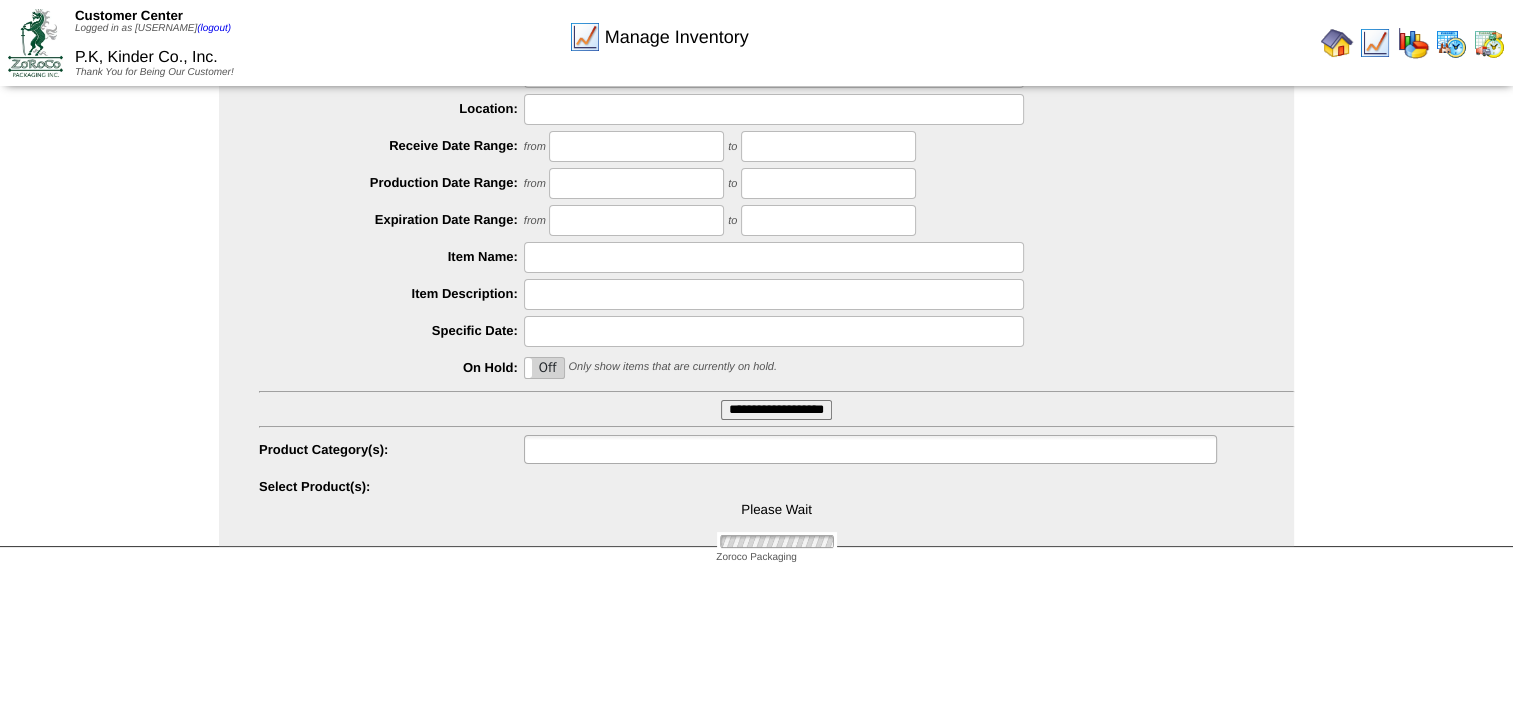 scroll, scrollTop: 0, scrollLeft: 0, axis: both 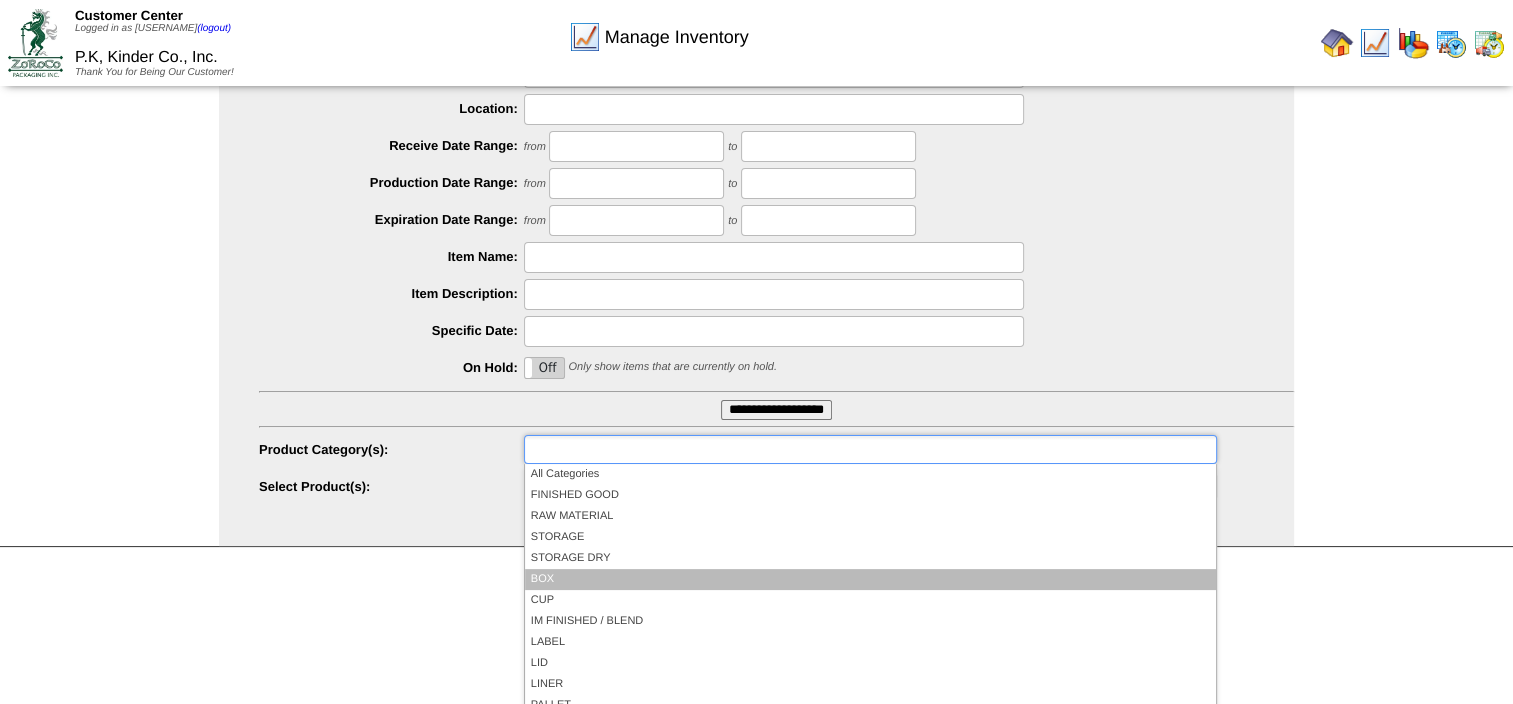 click on "BOX" at bounding box center [870, 579] 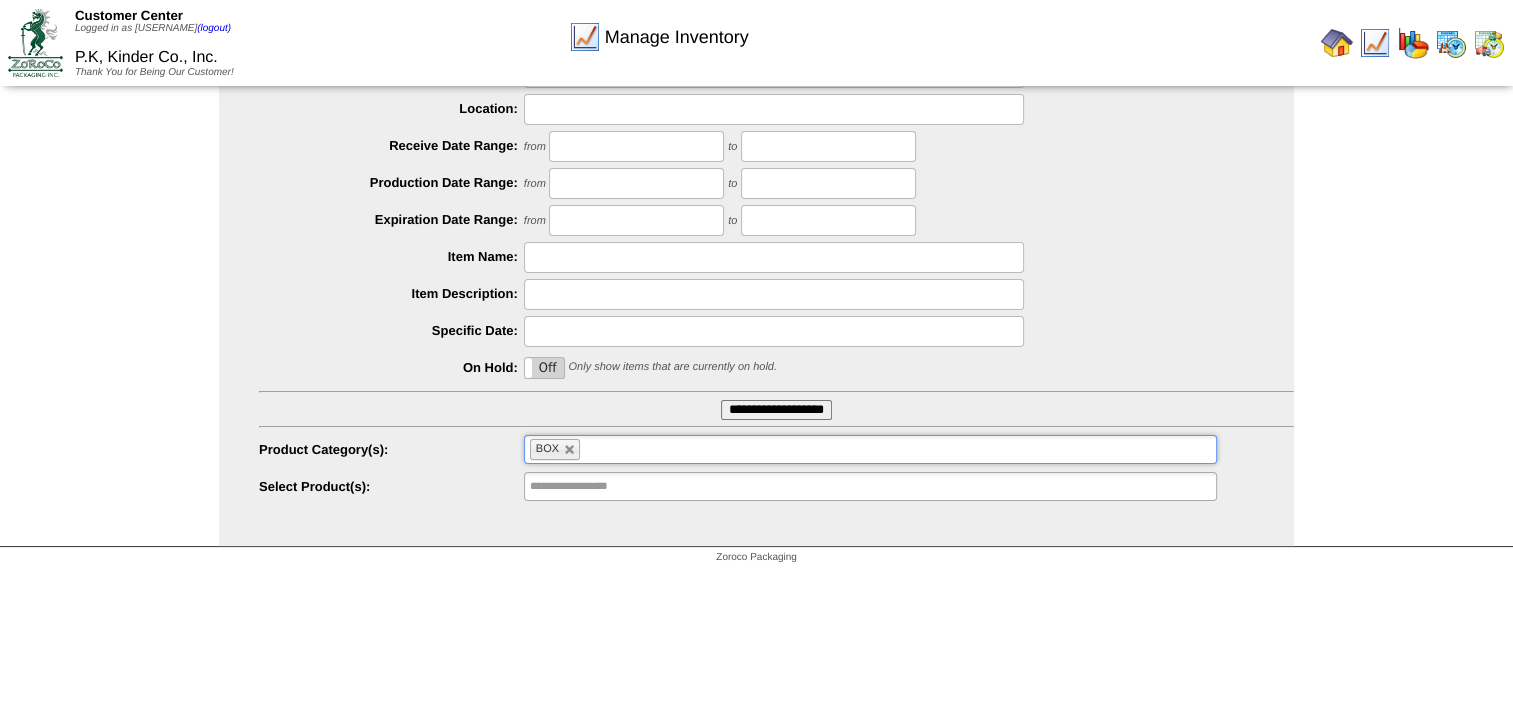 type 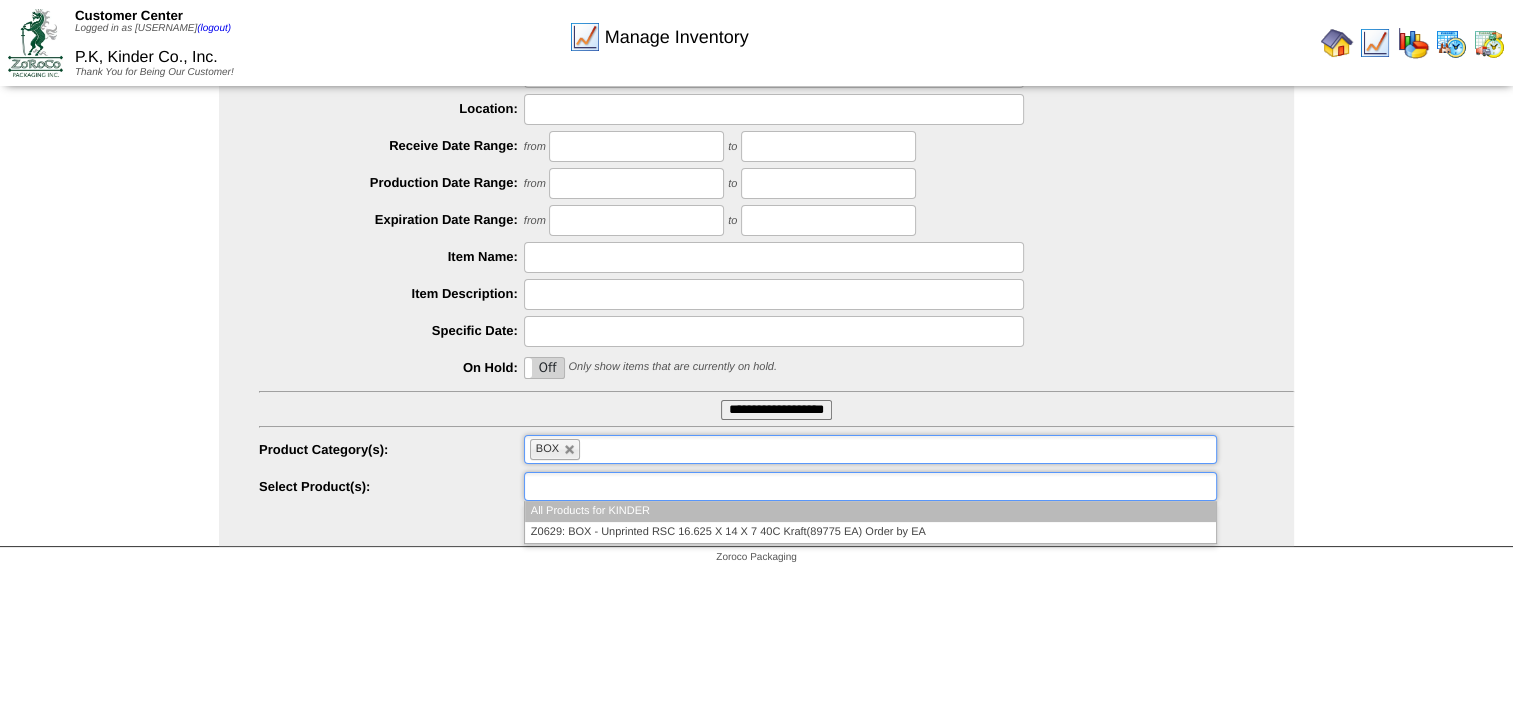 click at bounding box center (870, 486) 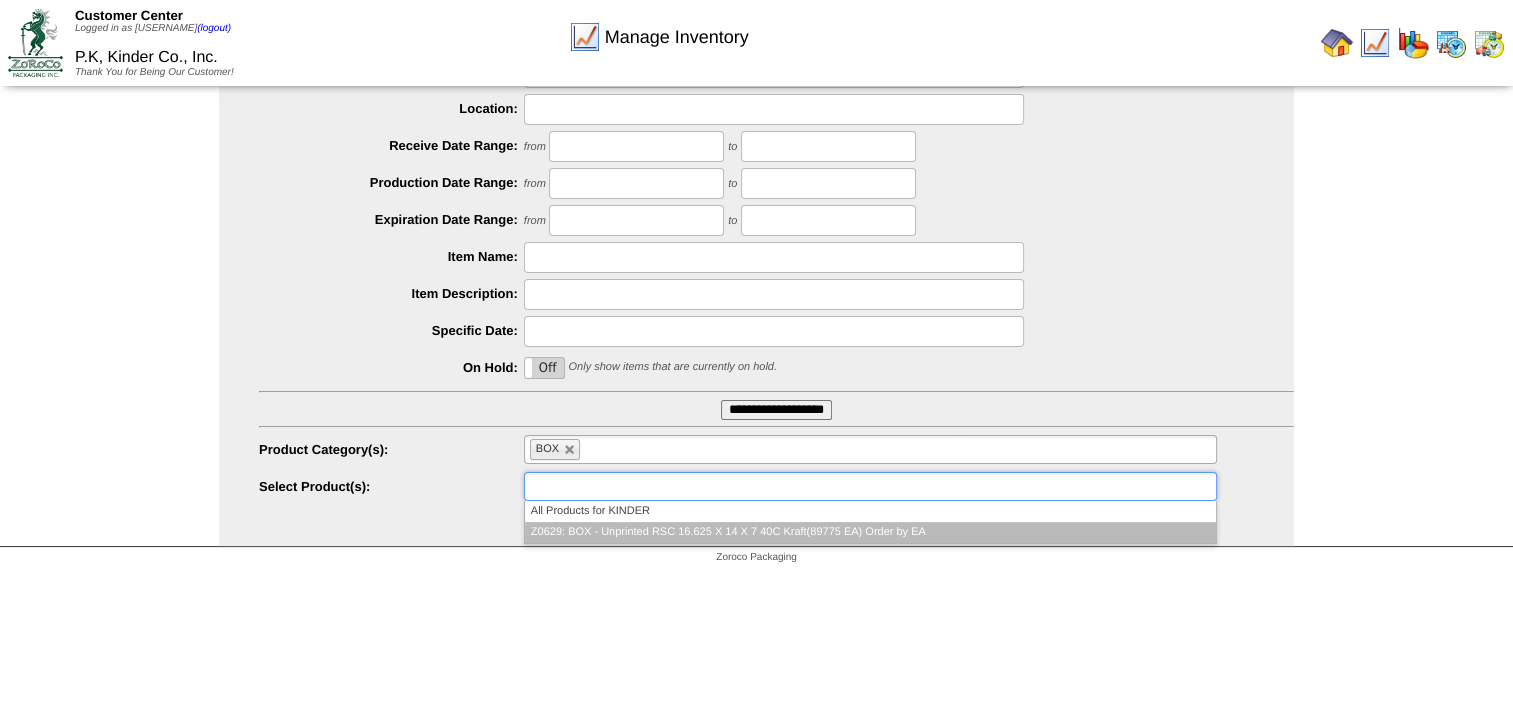 click on "Z0629: BOX - Unprinted RSC 16.625 X 14 X 7 40C Kraft(89775 EA) Order by EA" at bounding box center (870, 532) 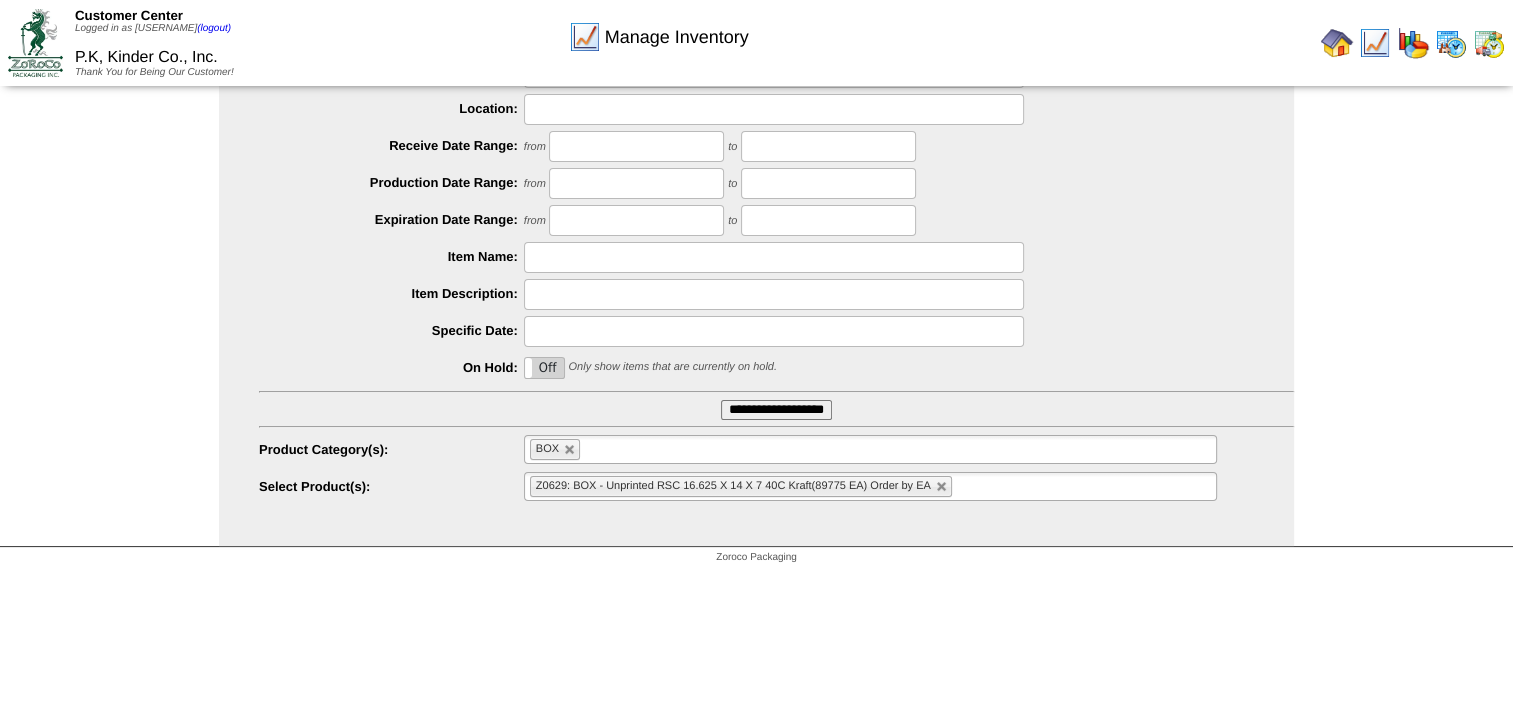 click on "BOX" at bounding box center [555, 449] 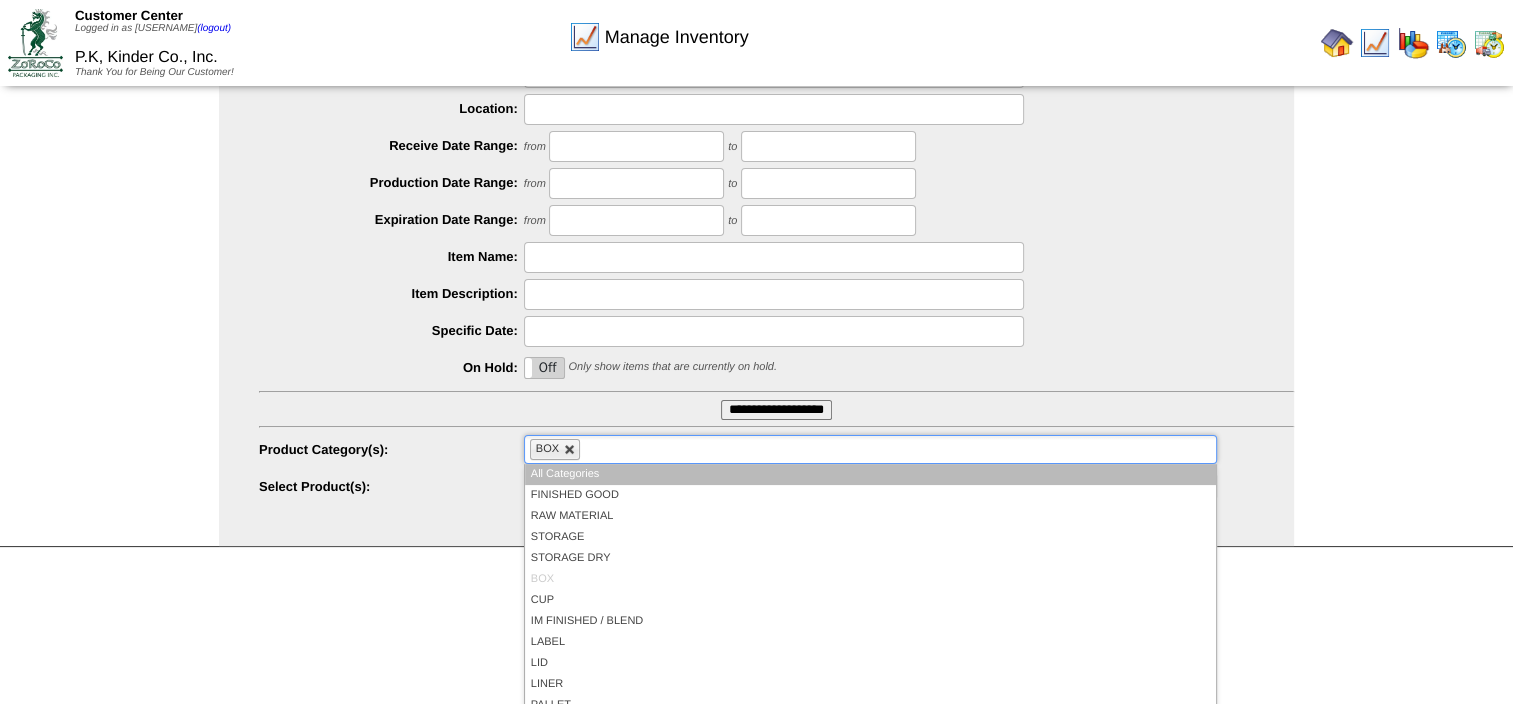 click at bounding box center [570, 450] 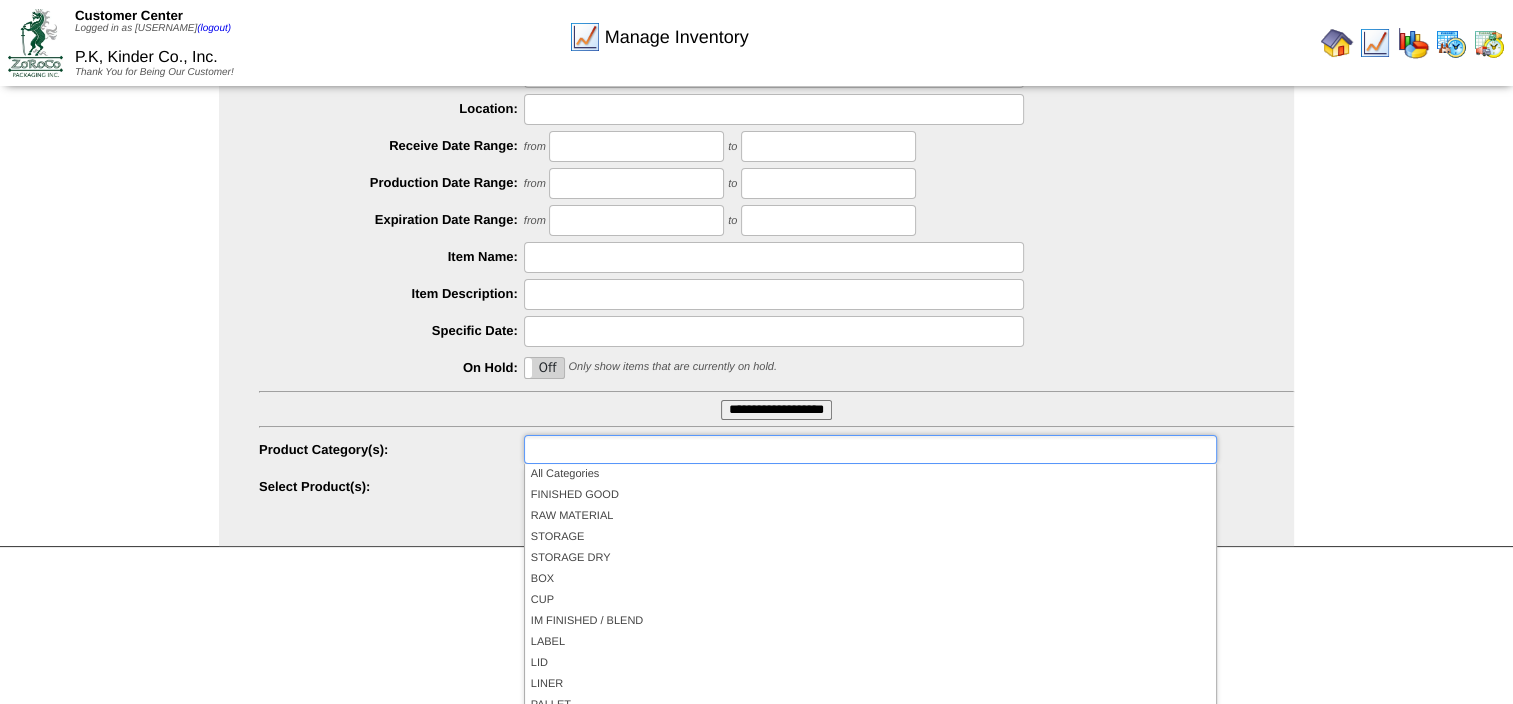 click on "Zoroco Packaging" at bounding box center (756, 560) 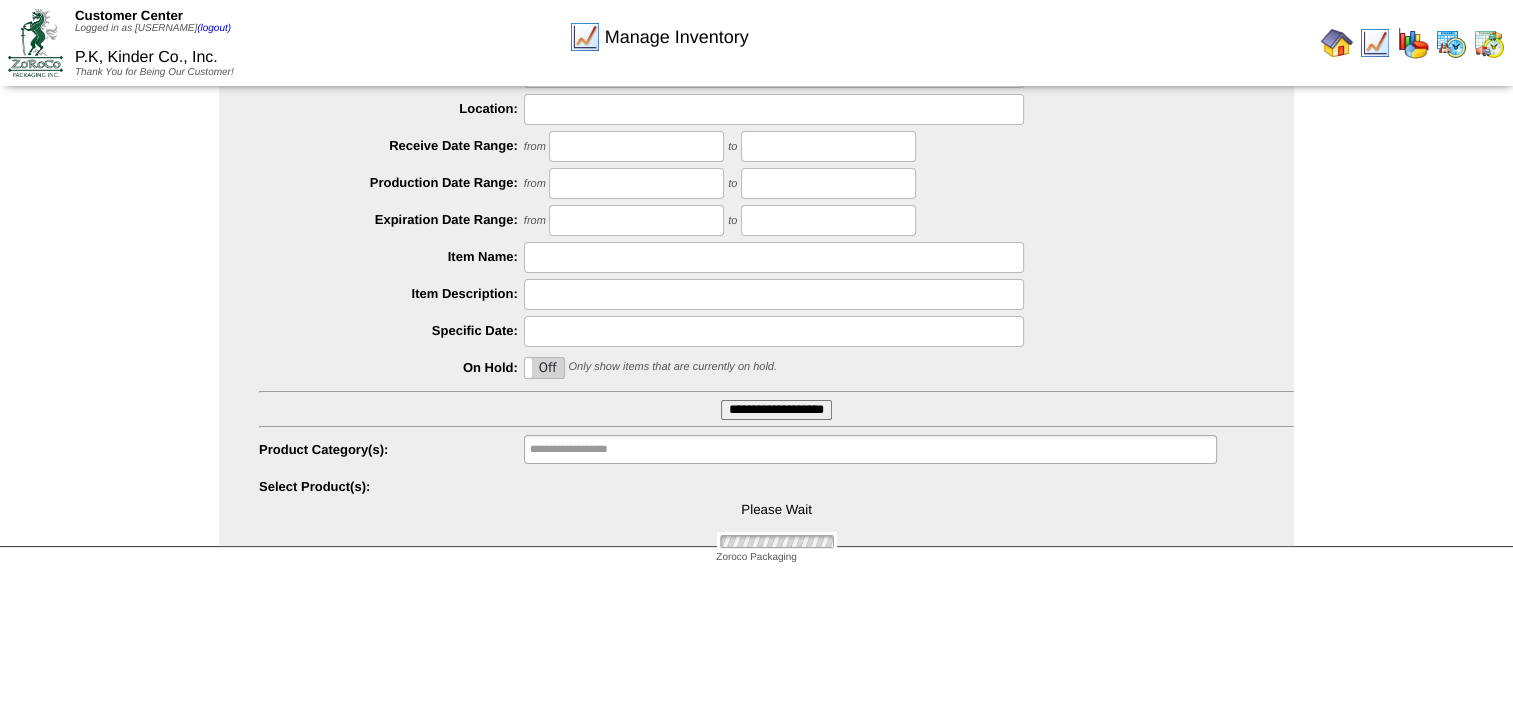 type 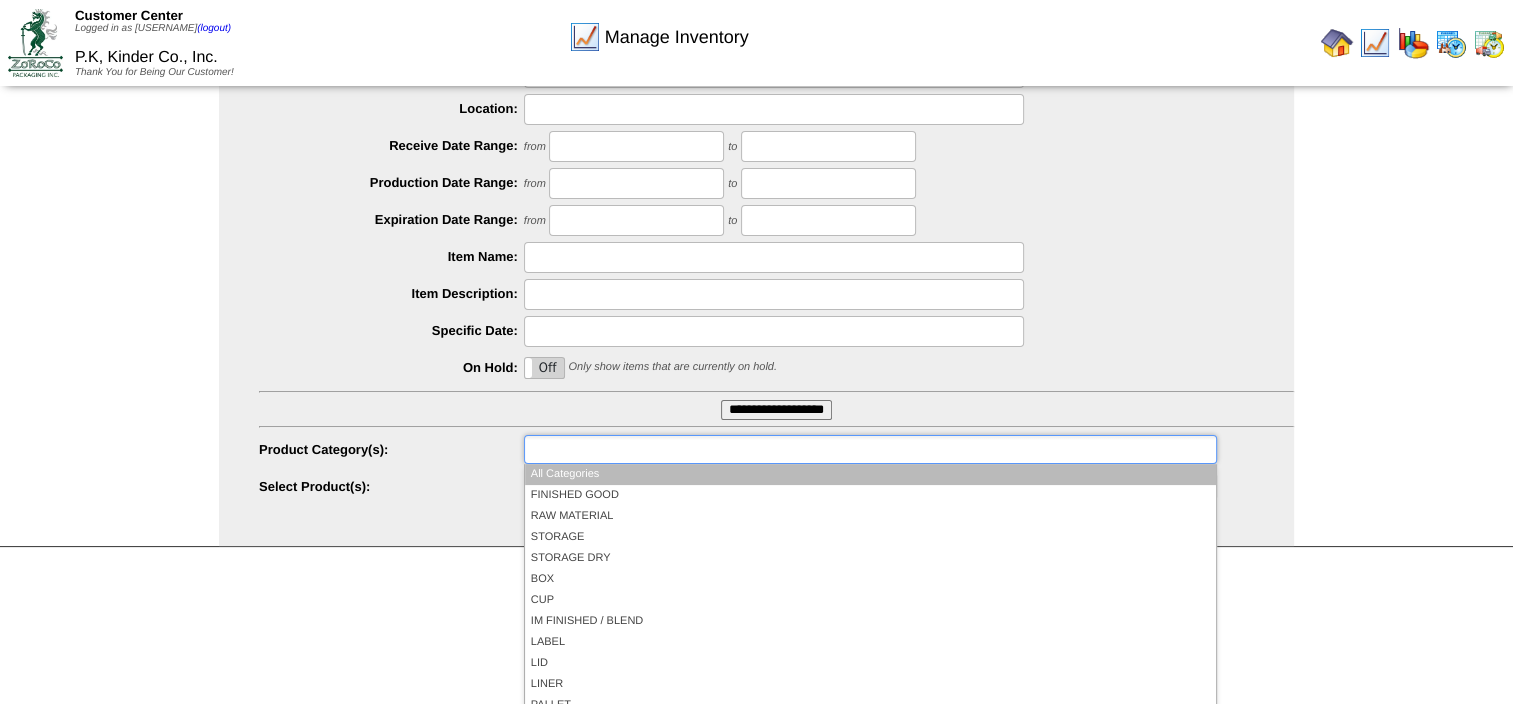 click at bounding box center [870, 449] 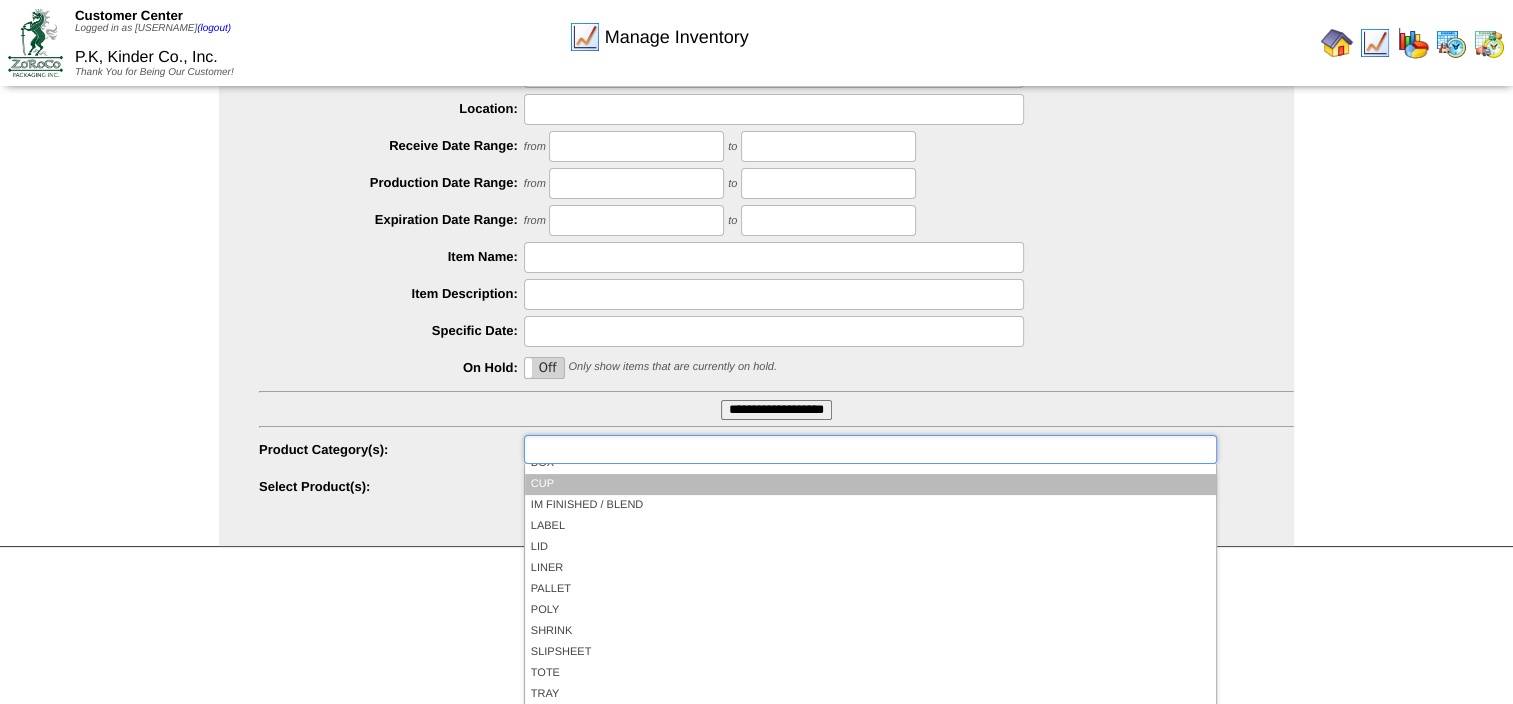 scroll, scrollTop: 0, scrollLeft: 0, axis: both 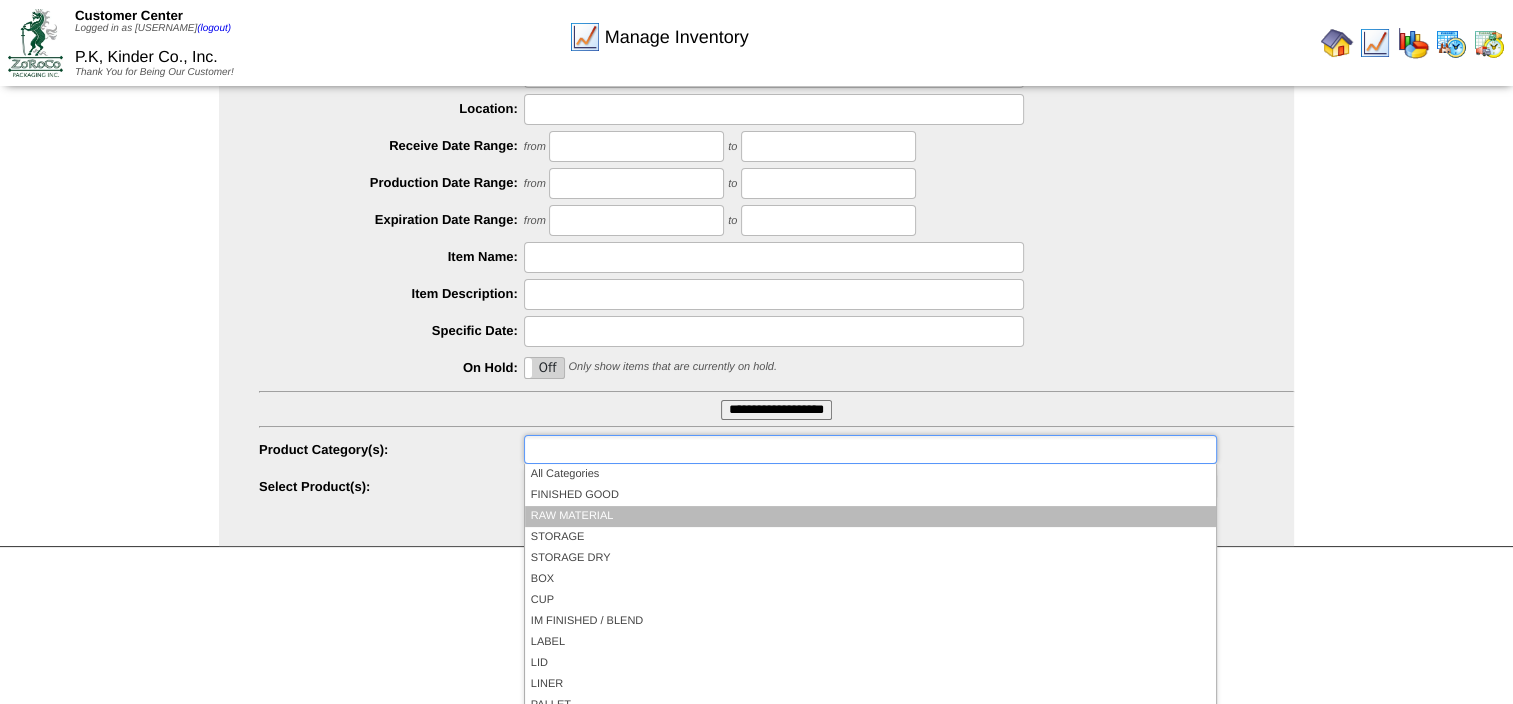click on "RAW MATERIAL" at bounding box center (870, 516) 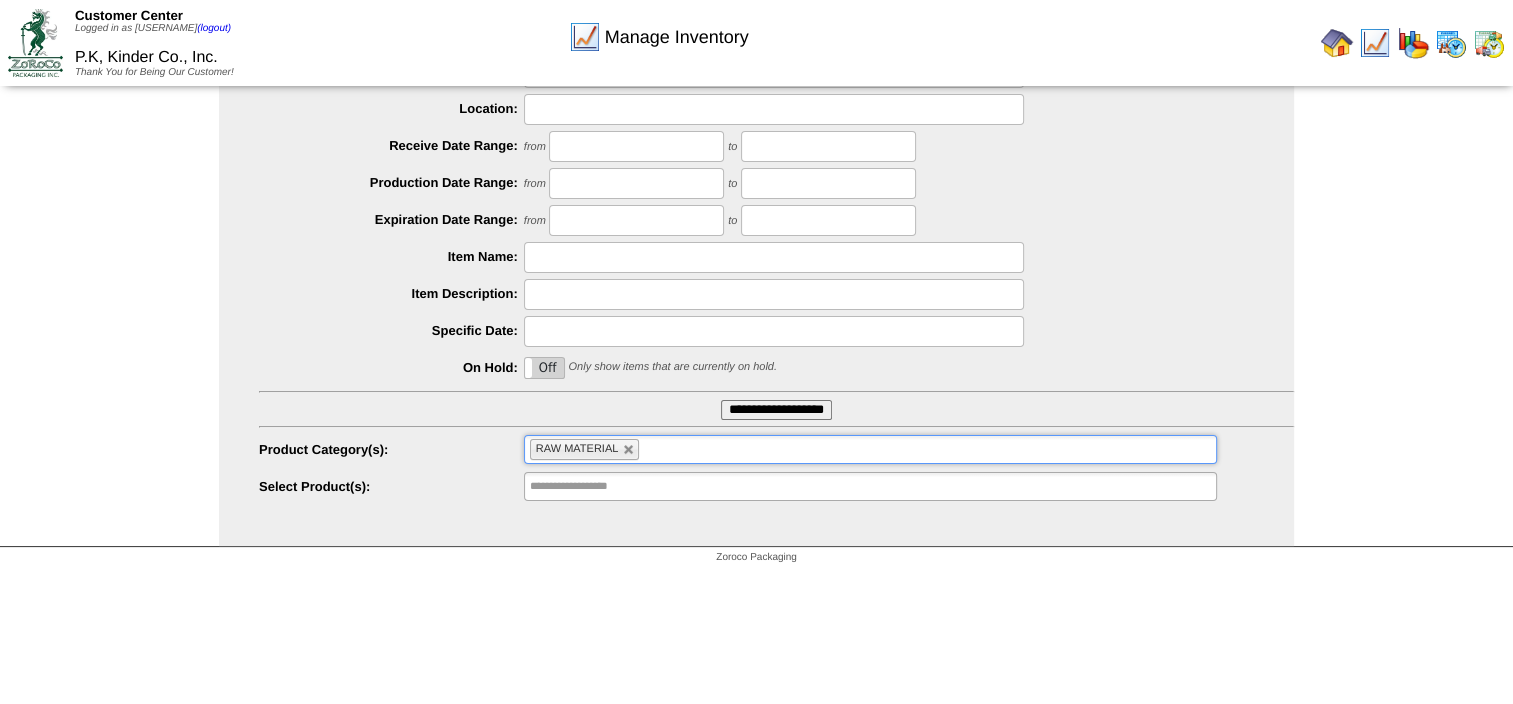 type 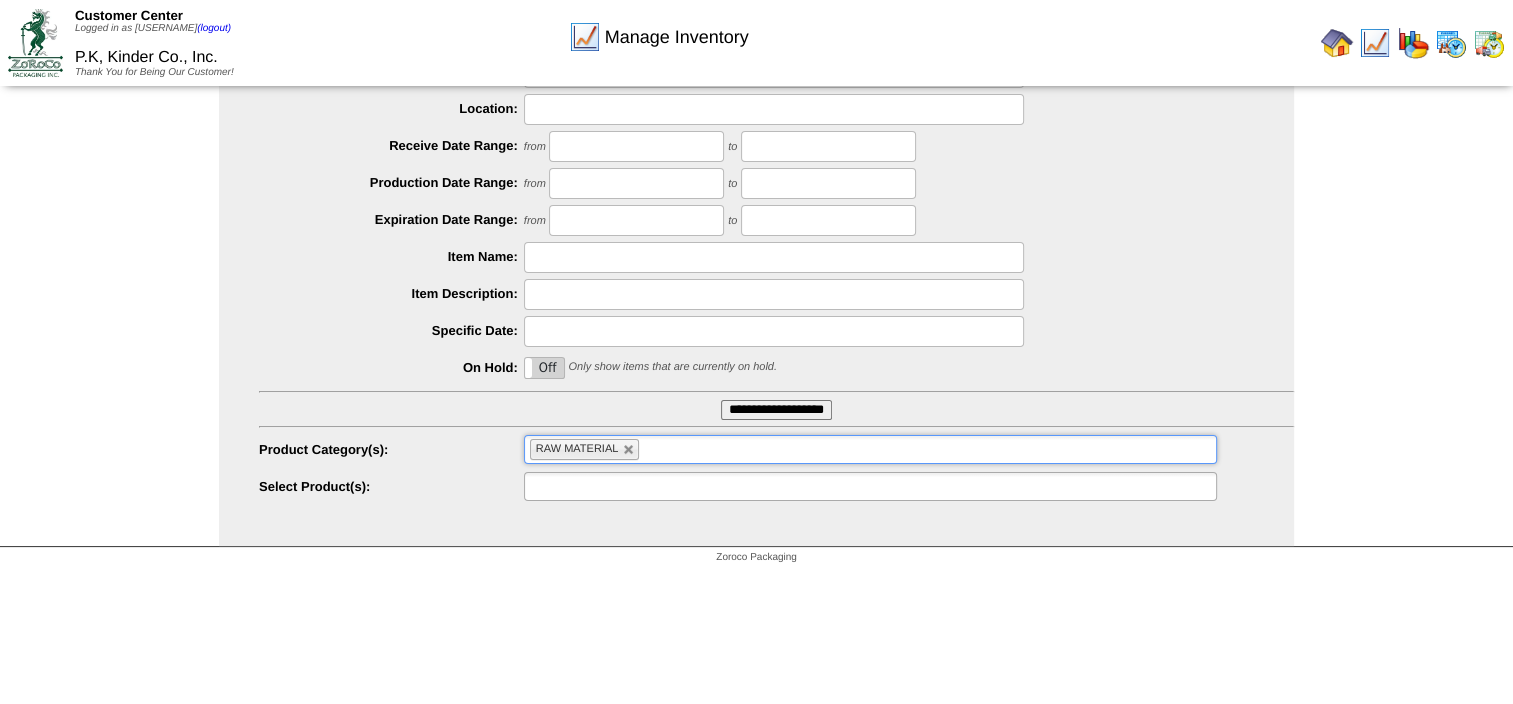 click at bounding box center (870, 486) 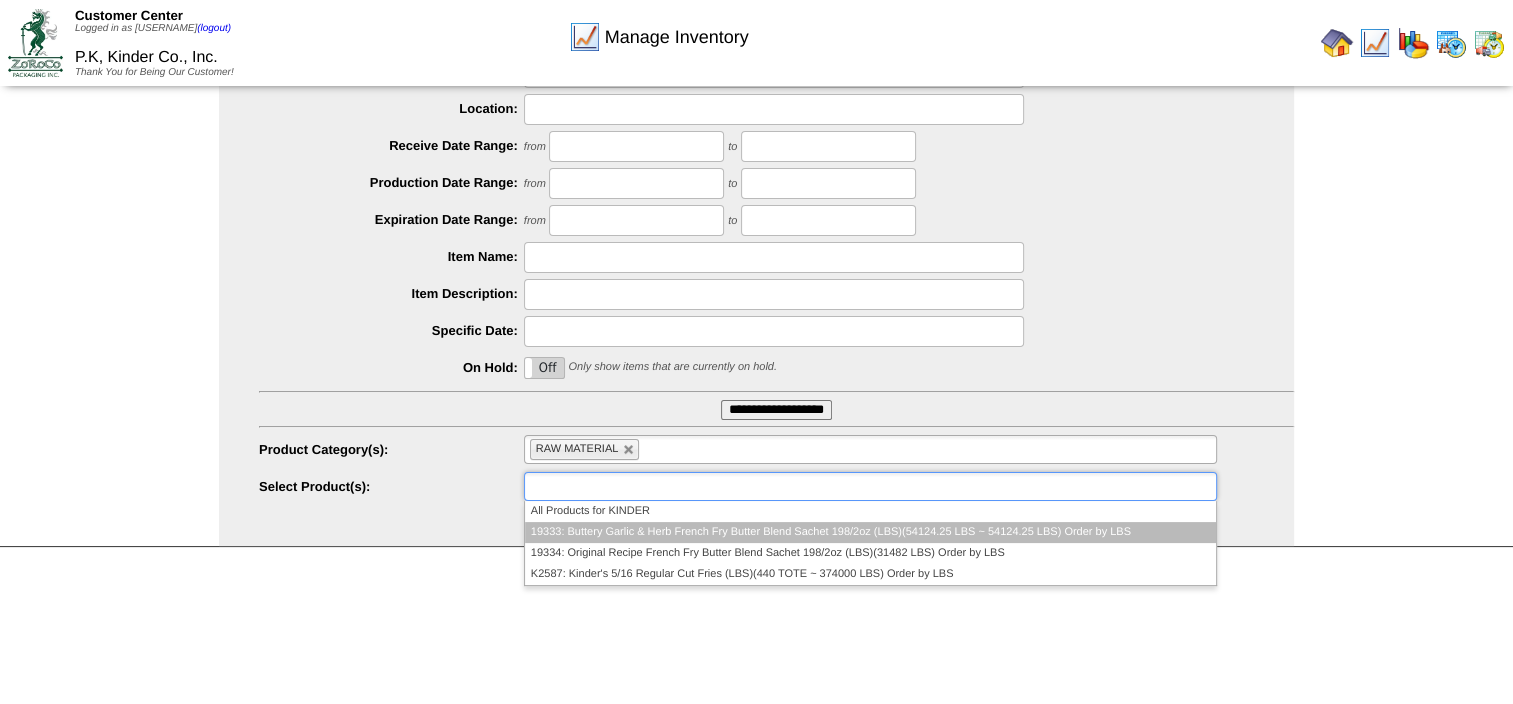 click on "19333: Buttery Garlic & Herb French Fry Butter Blend Sachet 198/2oz (LBS)(54124.25 LBS ~ 54124.25 LBS) Order by LBS" at bounding box center (870, 532) 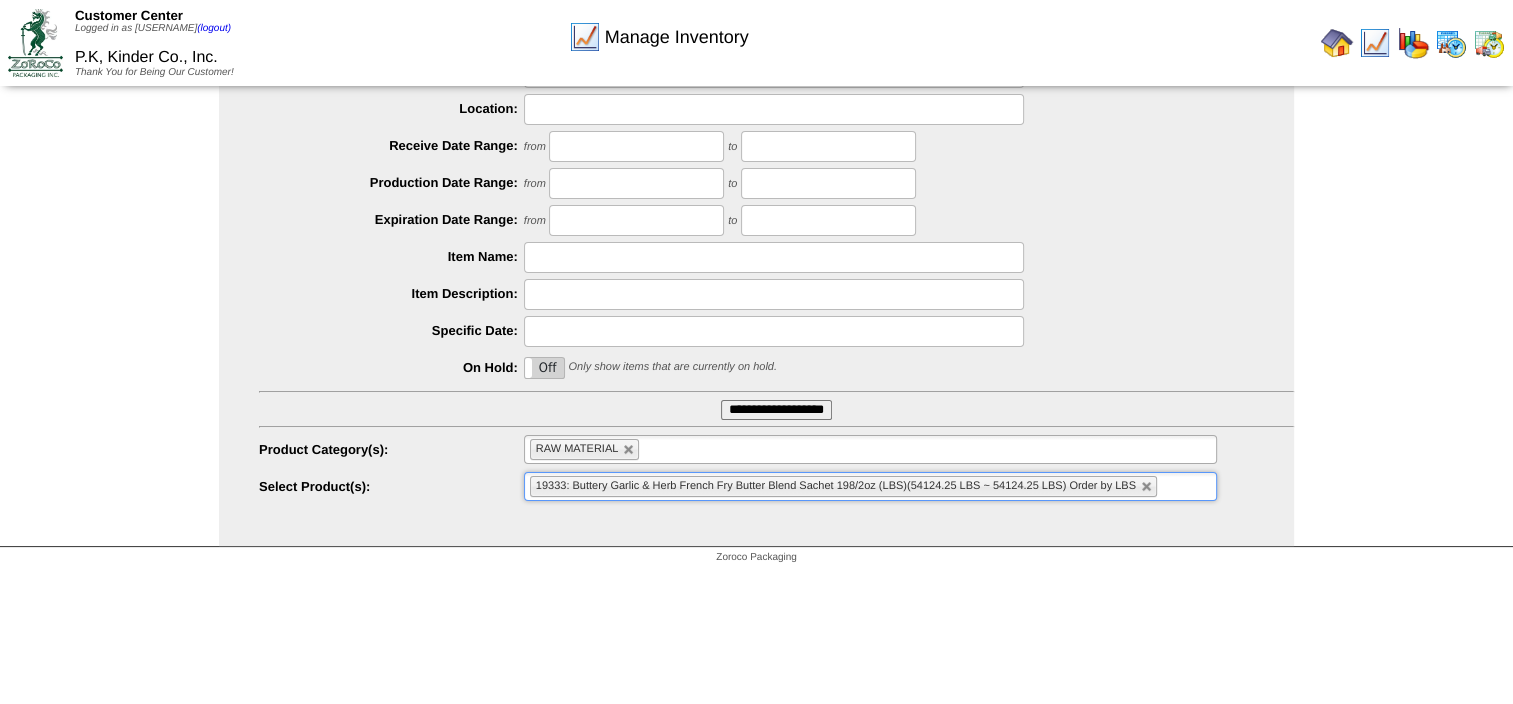 click on "Customer Center
Logged in as Skadiyala                                                                             (logout)
P.K, Kinder Co., Inc.
Thank You for Being Our Customer!" at bounding box center (756, 178) 